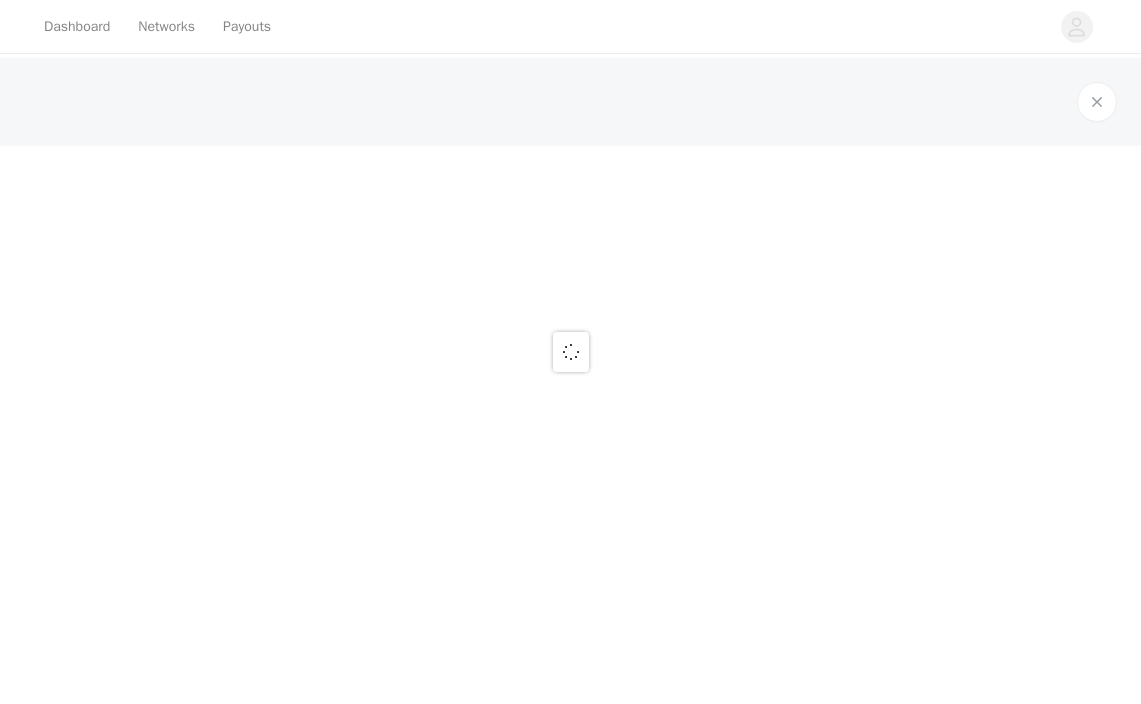 scroll, scrollTop: 0, scrollLeft: 0, axis: both 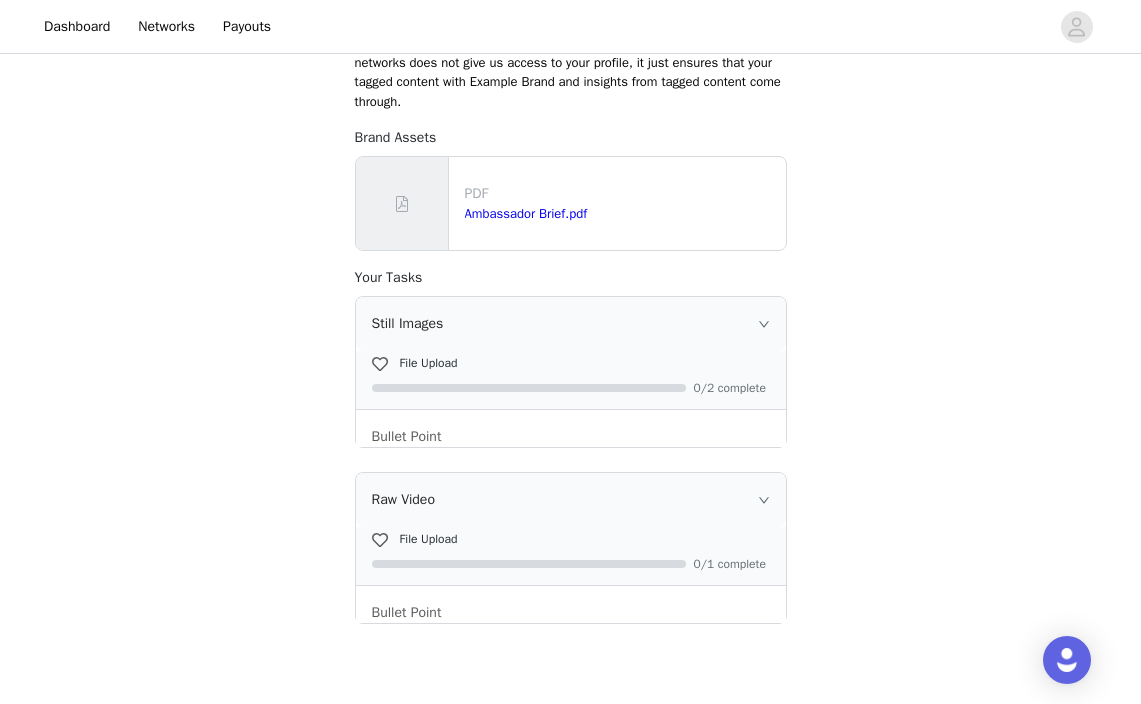click on "Still Images" at bounding box center (571, 324) 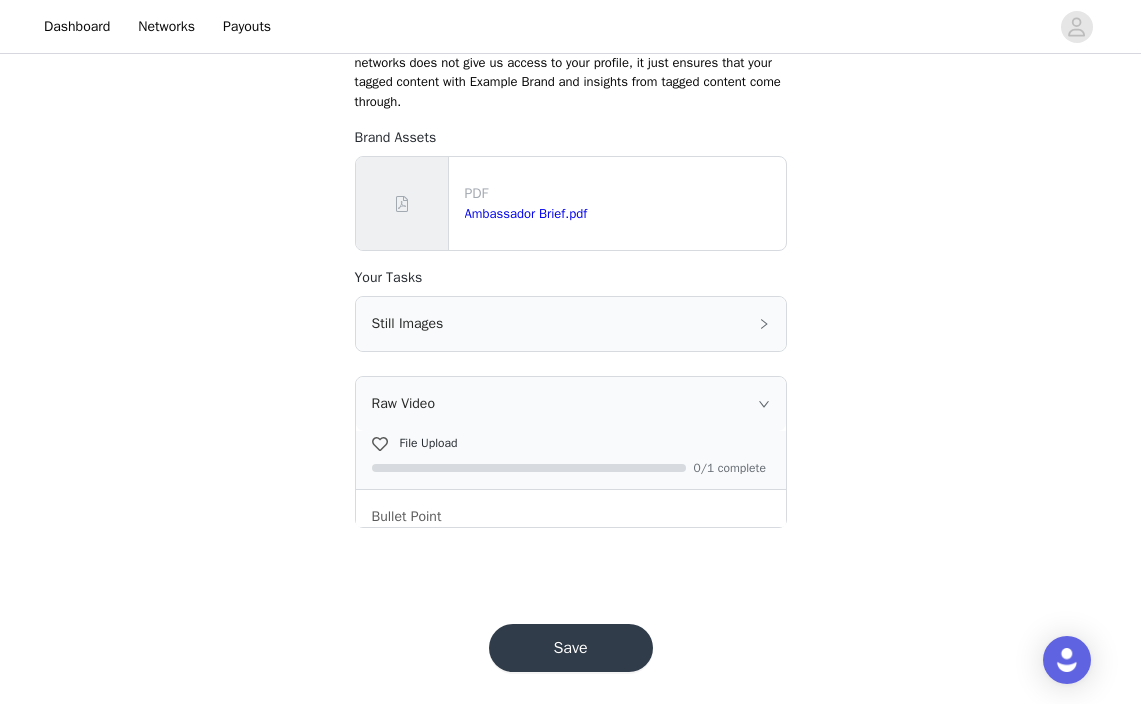 click on "Still Images" at bounding box center (571, 324) 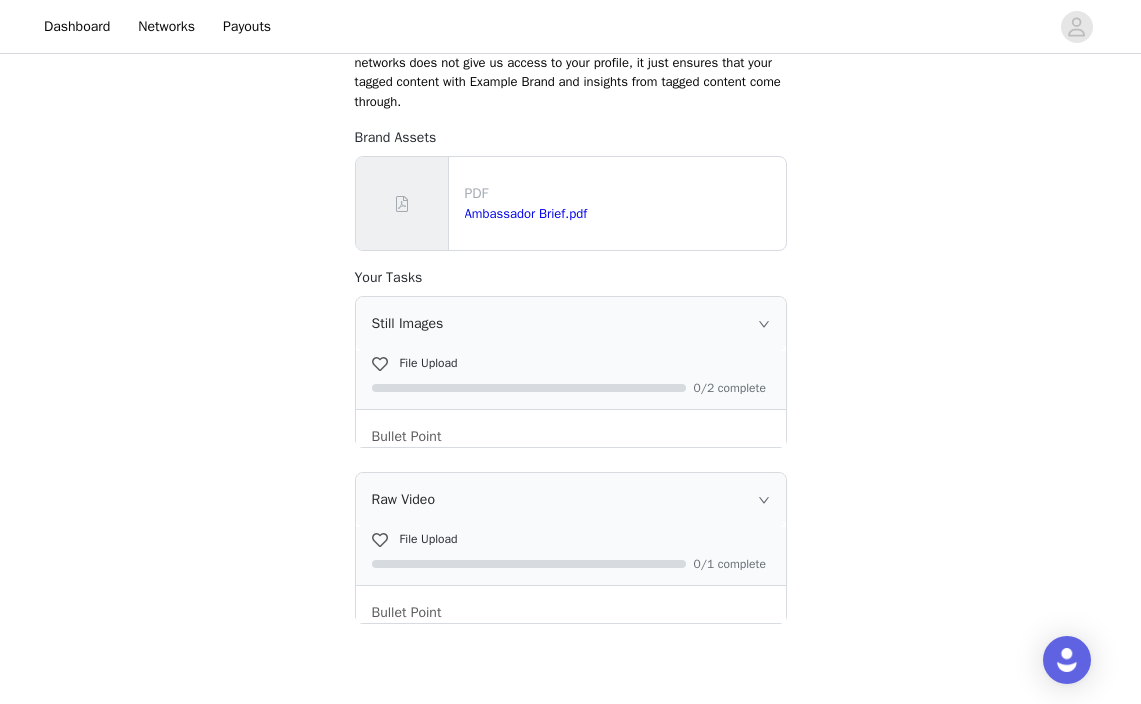 click on "Raw Video" at bounding box center [571, 500] 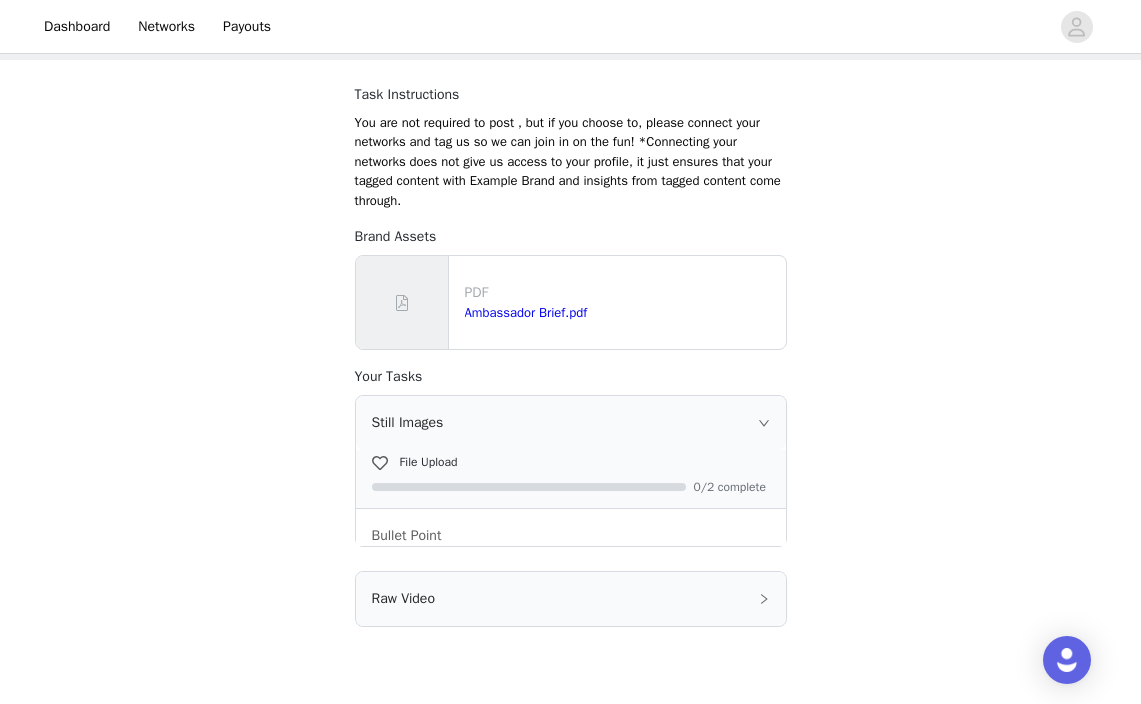scroll, scrollTop: 88, scrollLeft: 0, axis: vertical 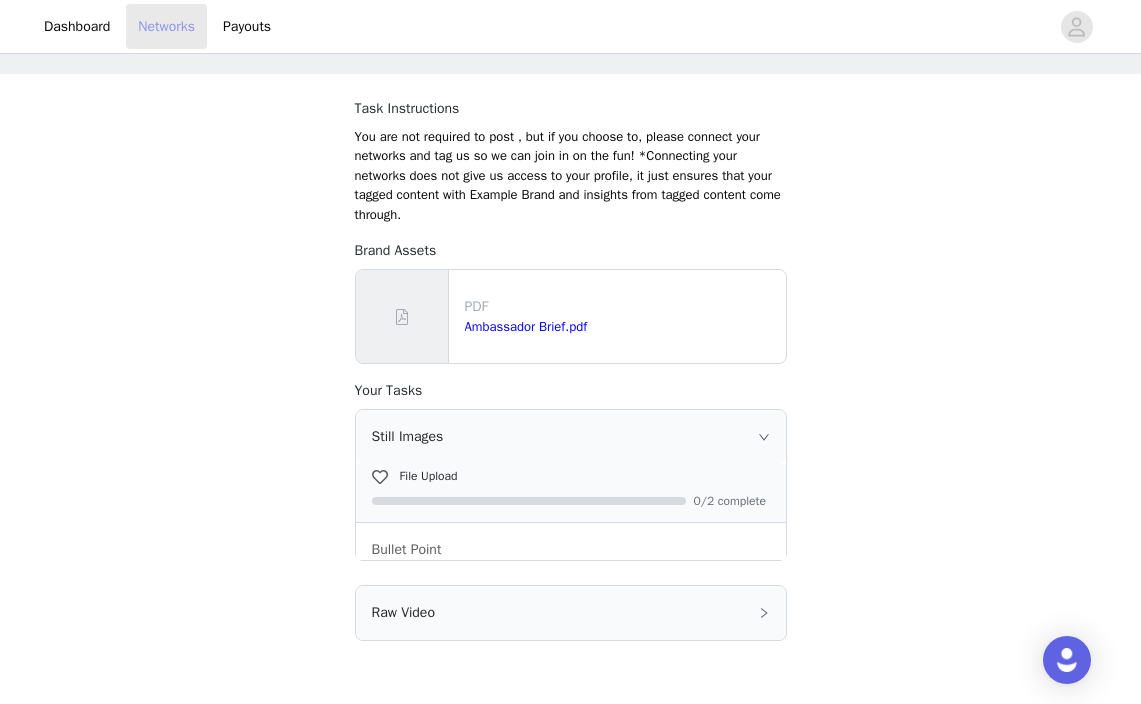 click on "Networks" at bounding box center [166, 26] 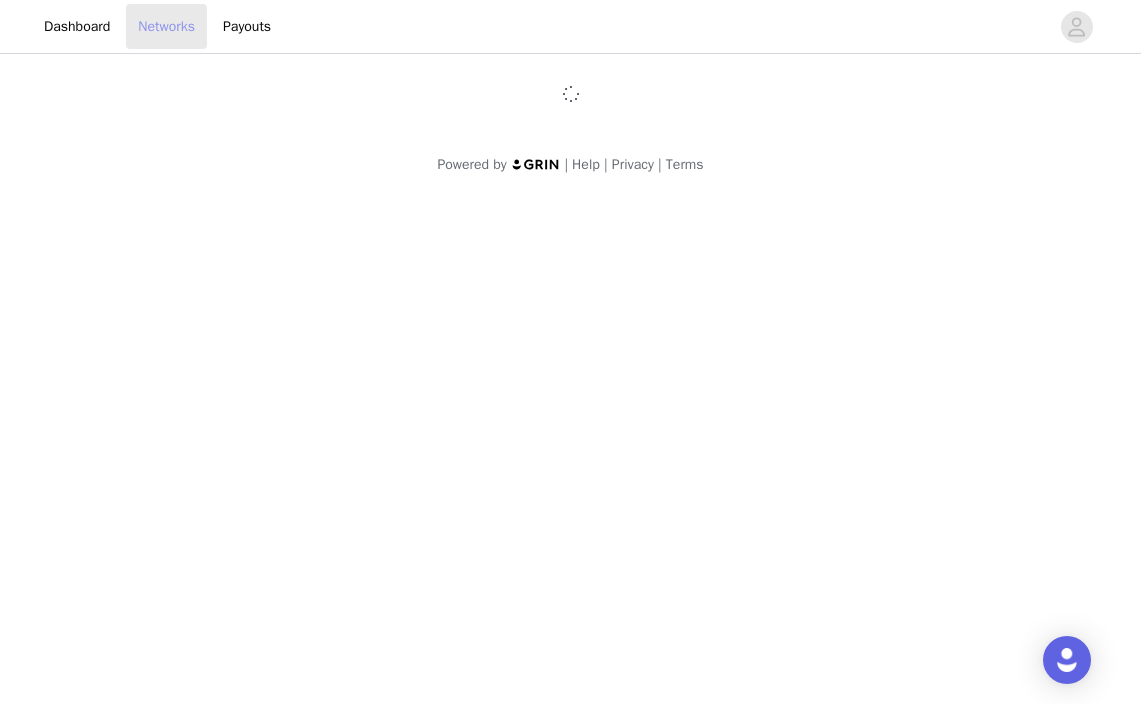 scroll, scrollTop: 0, scrollLeft: 0, axis: both 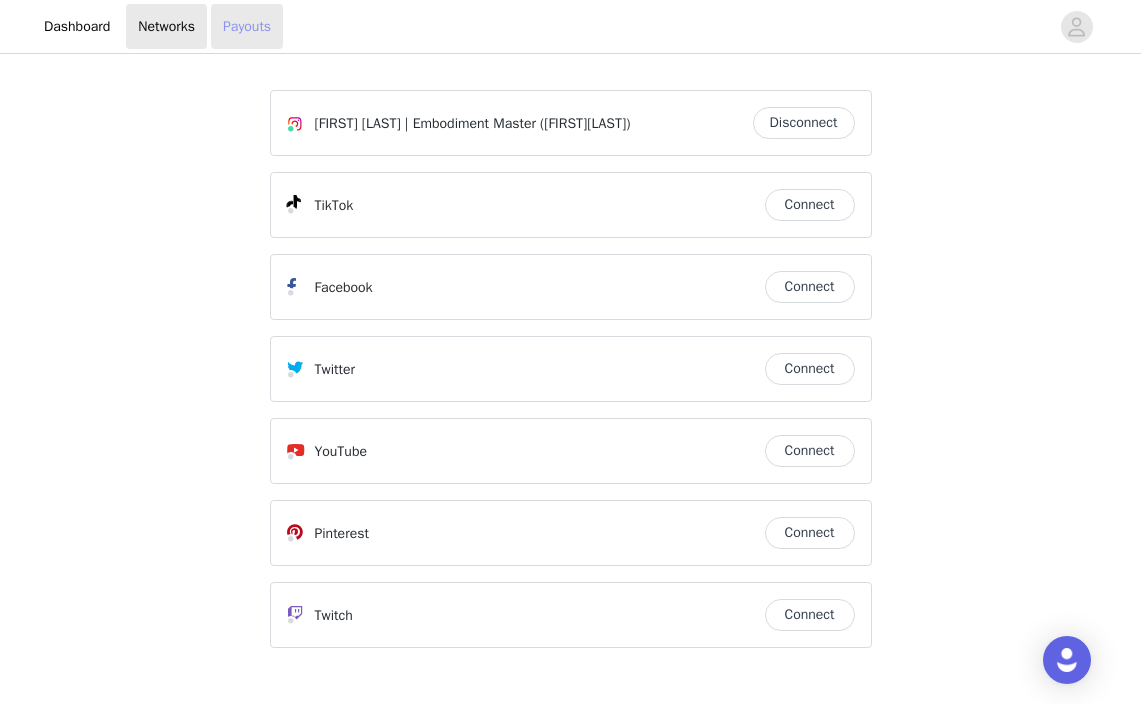 click on "Payouts" at bounding box center [247, 26] 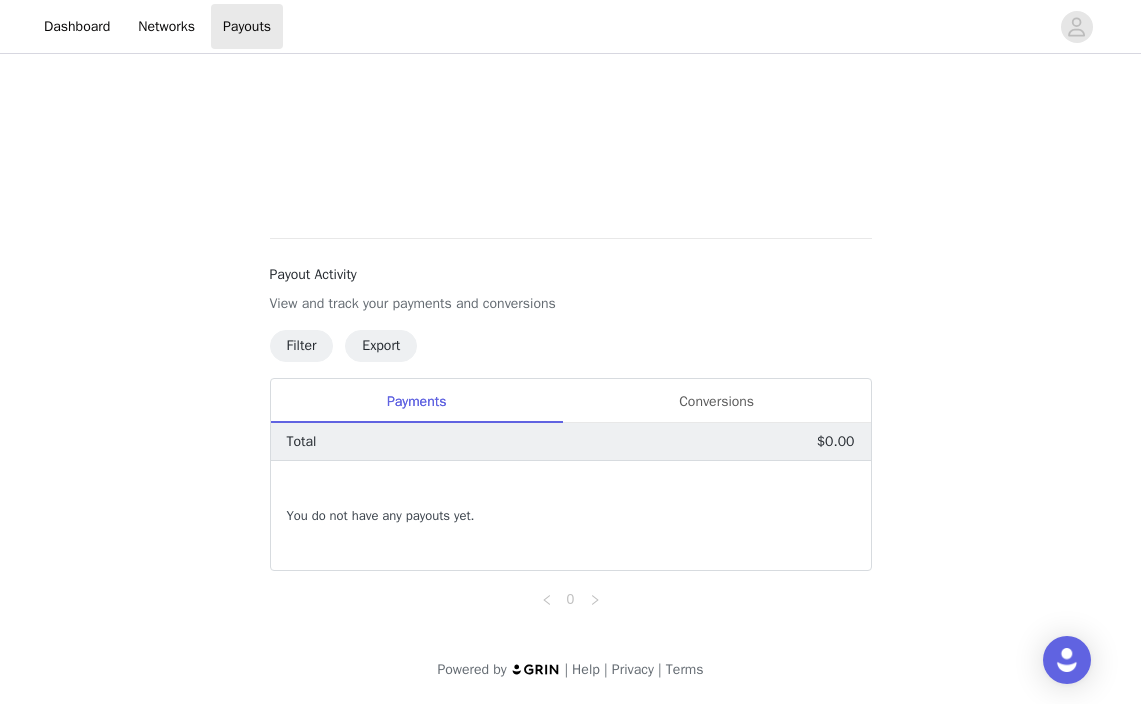 scroll, scrollTop: 588, scrollLeft: 0, axis: vertical 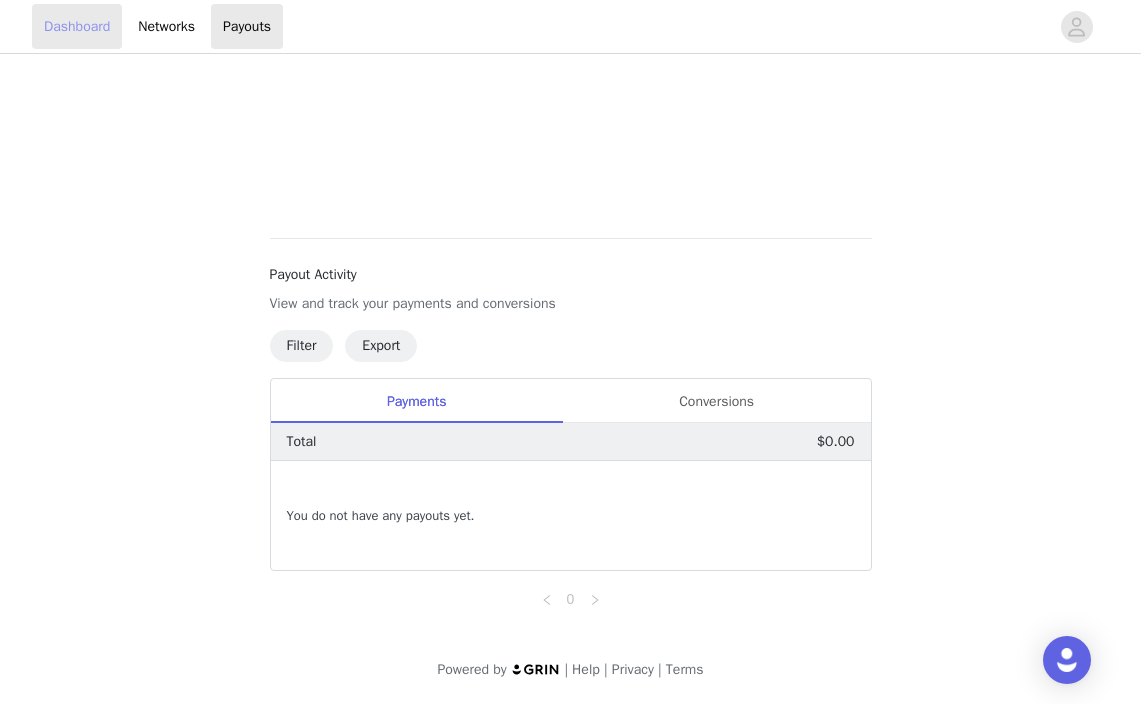 click on "Dashboard" at bounding box center (77, 26) 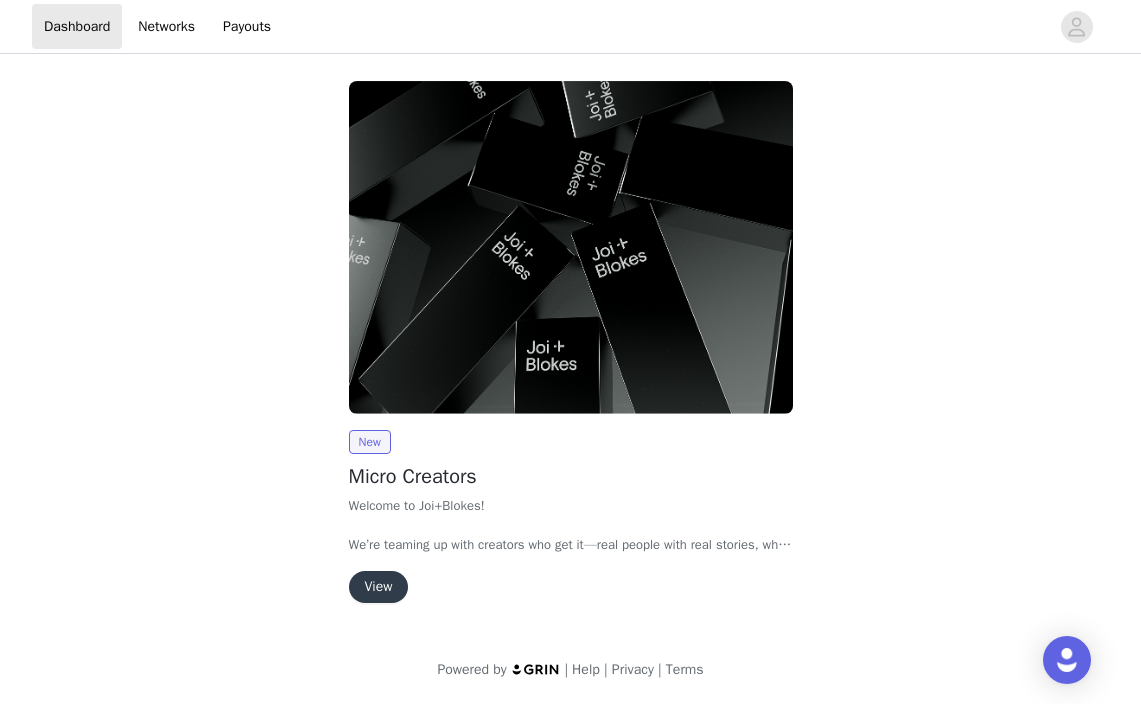 scroll, scrollTop: 0, scrollLeft: 0, axis: both 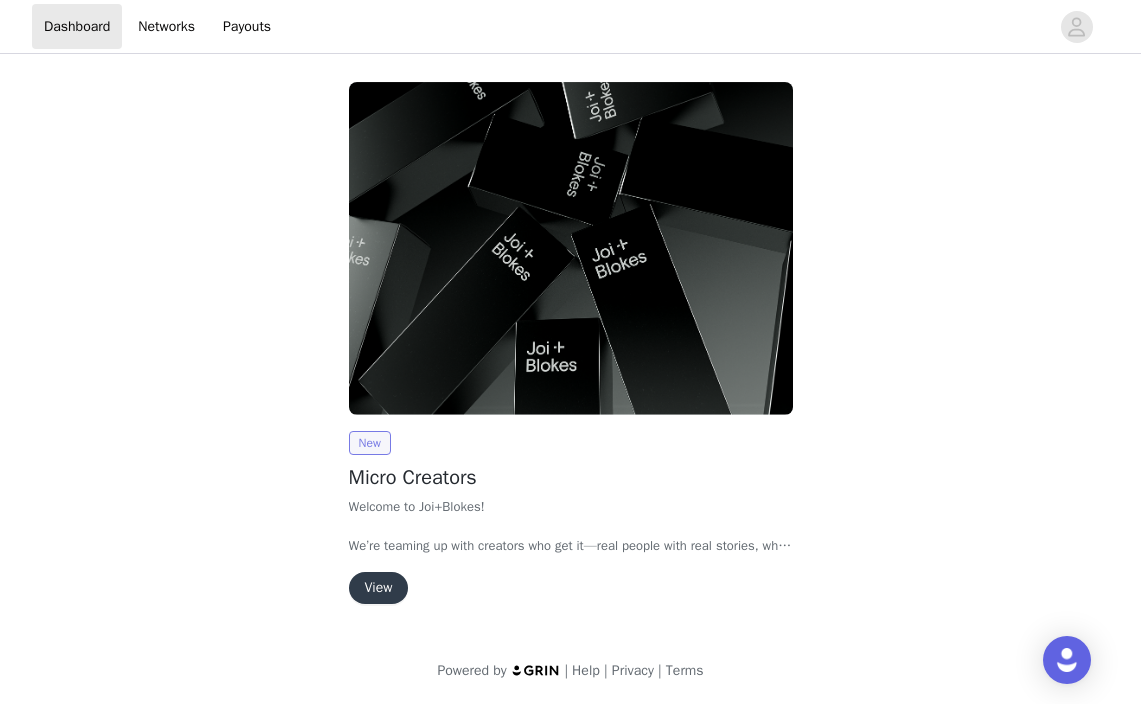 click on "New" at bounding box center (370, 443) 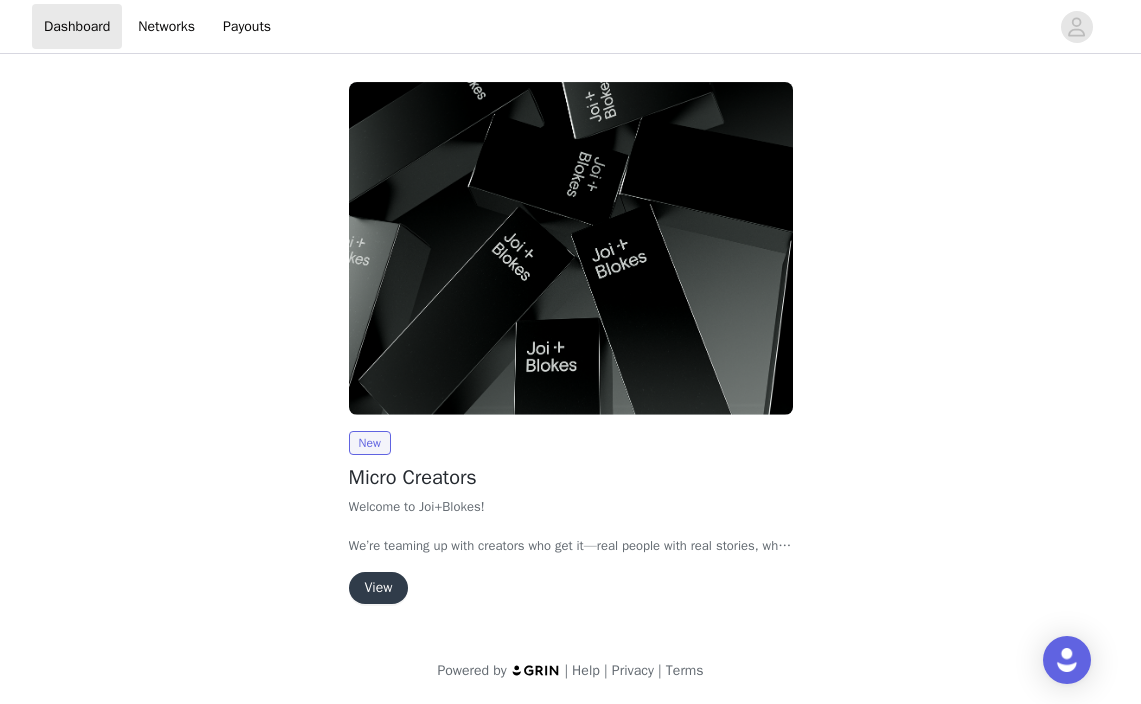 click on "View" at bounding box center [379, 588] 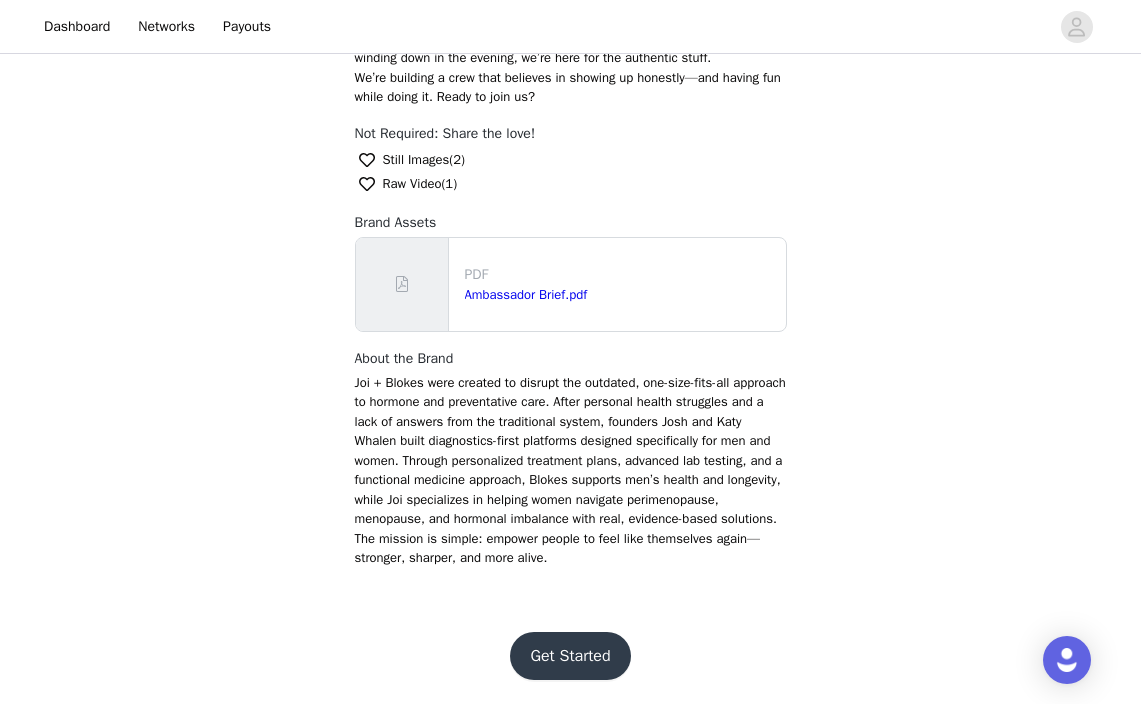 scroll, scrollTop: 651, scrollLeft: 0, axis: vertical 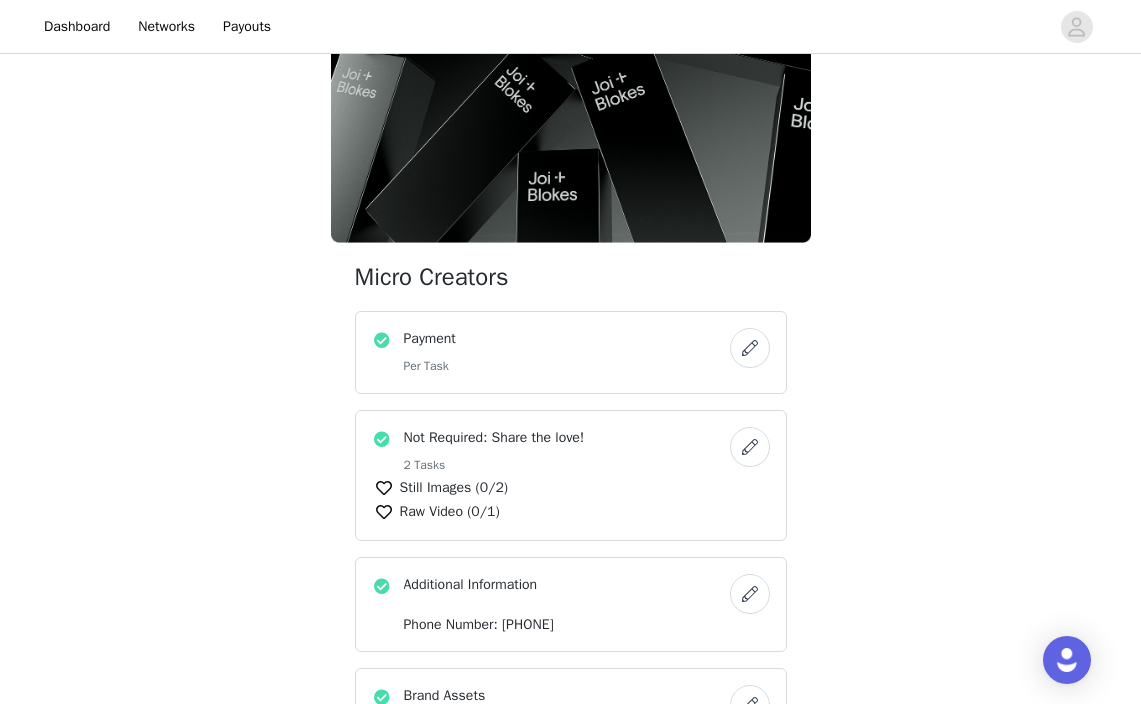 click on "Still Images (0/2)" at bounding box center (454, 487) 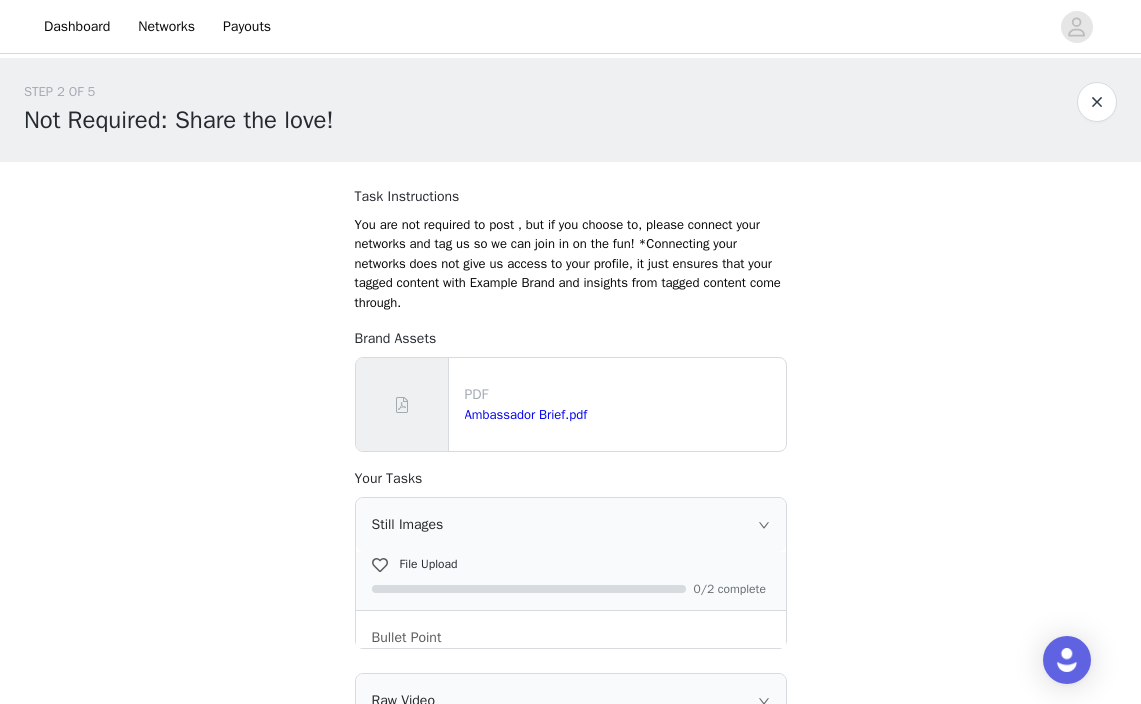 scroll, scrollTop: 61, scrollLeft: 0, axis: vertical 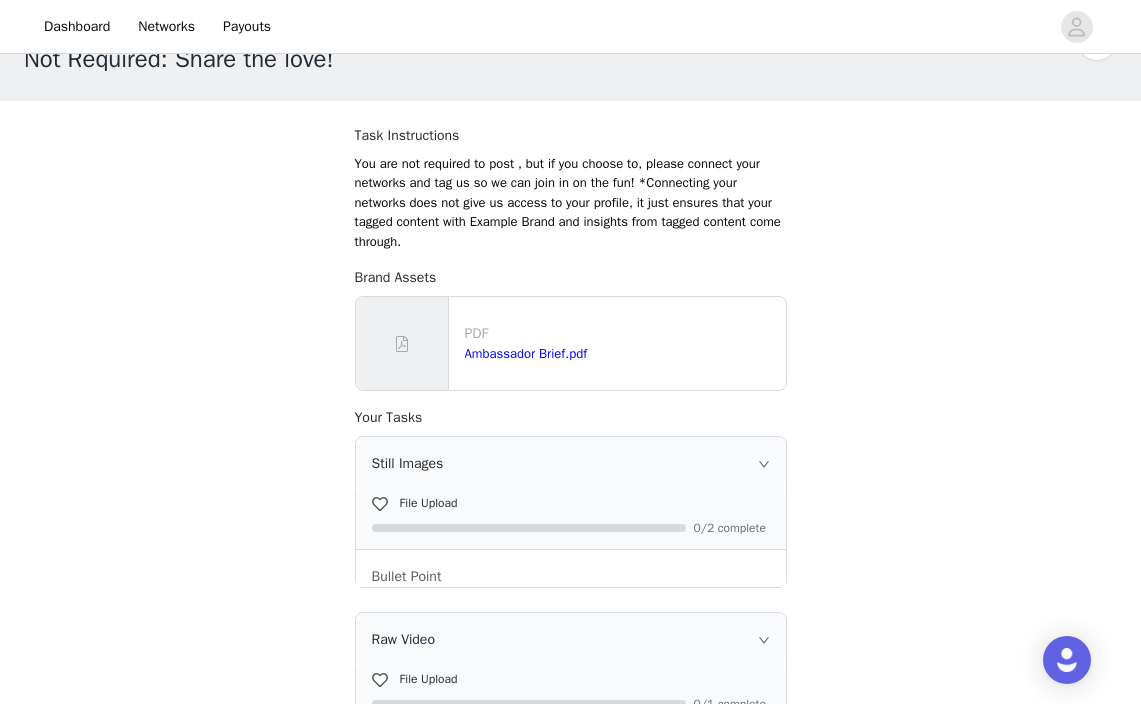 click at bounding box center [380, 504] 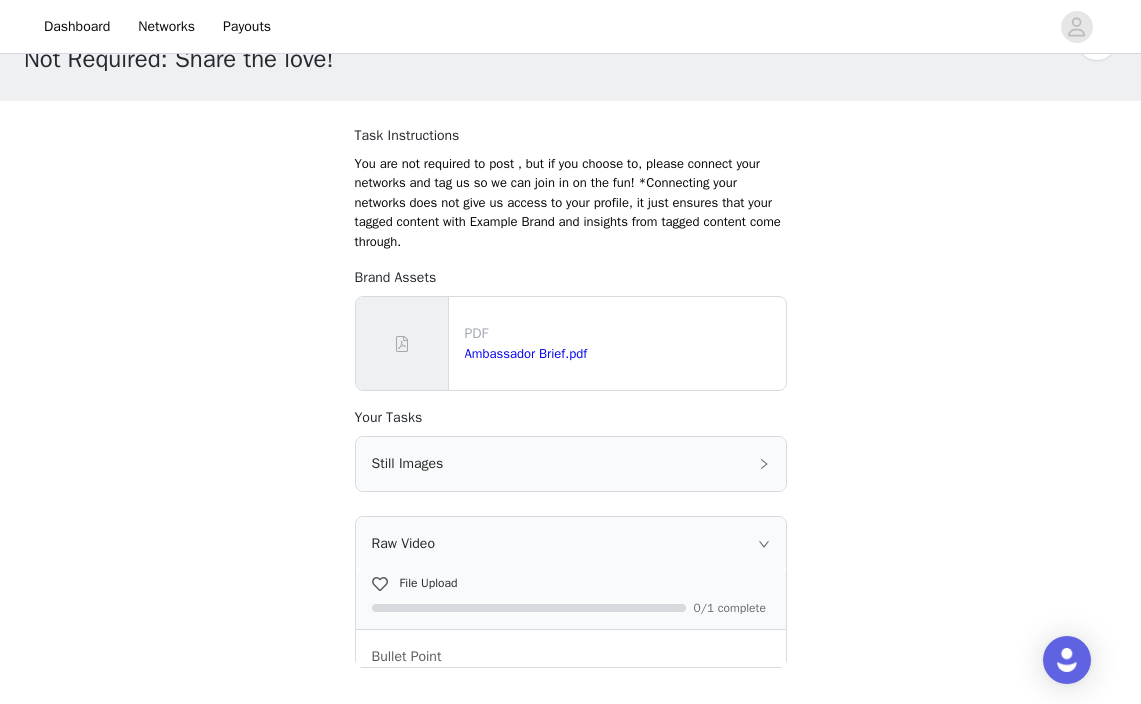 click 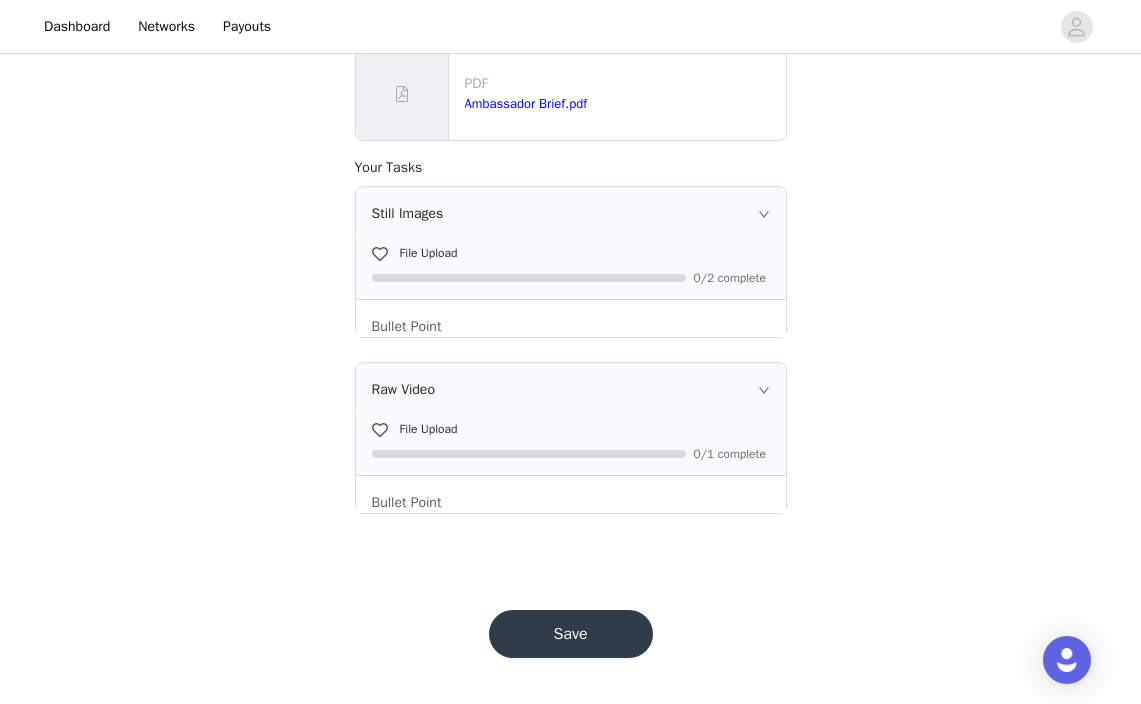scroll, scrollTop: 310, scrollLeft: 0, axis: vertical 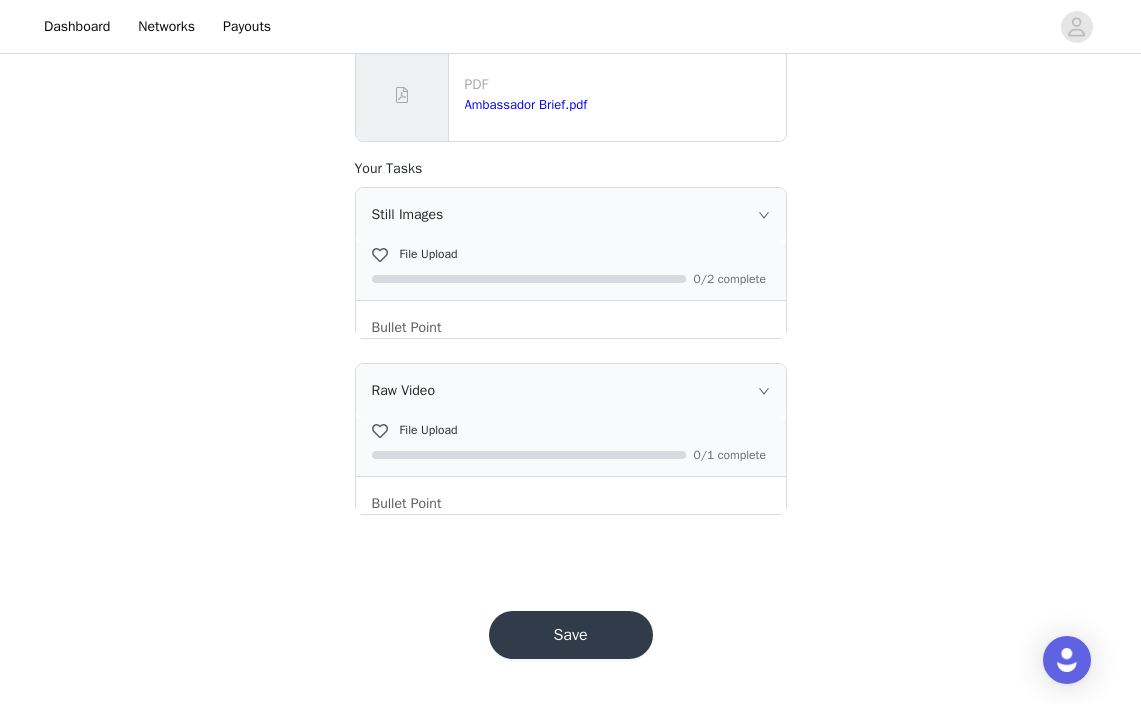 click on "Bullet Point" at bounding box center [571, 495] 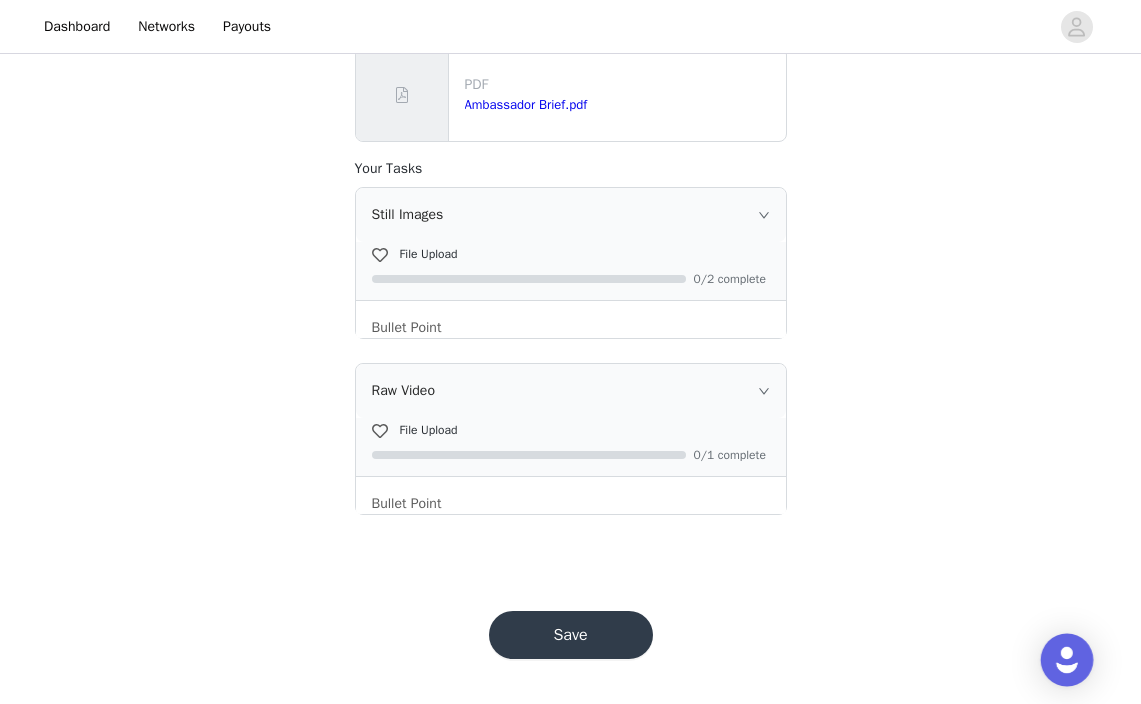 click at bounding box center (1067, 660) 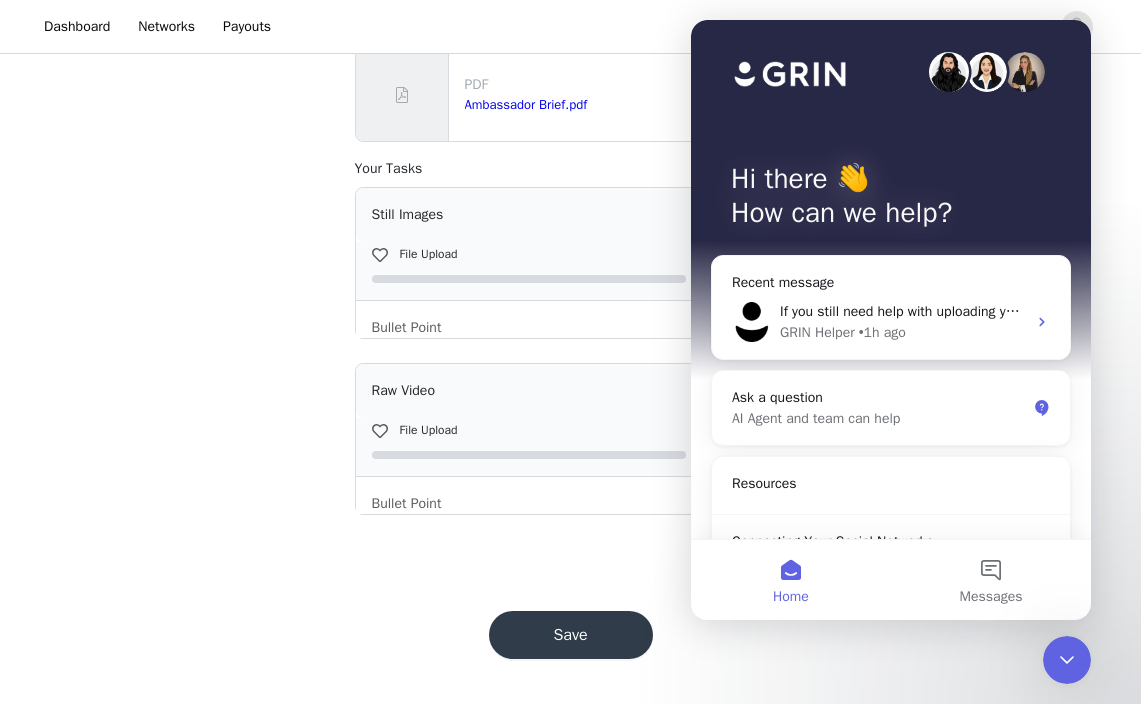 scroll, scrollTop: 0, scrollLeft: 0, axis: both 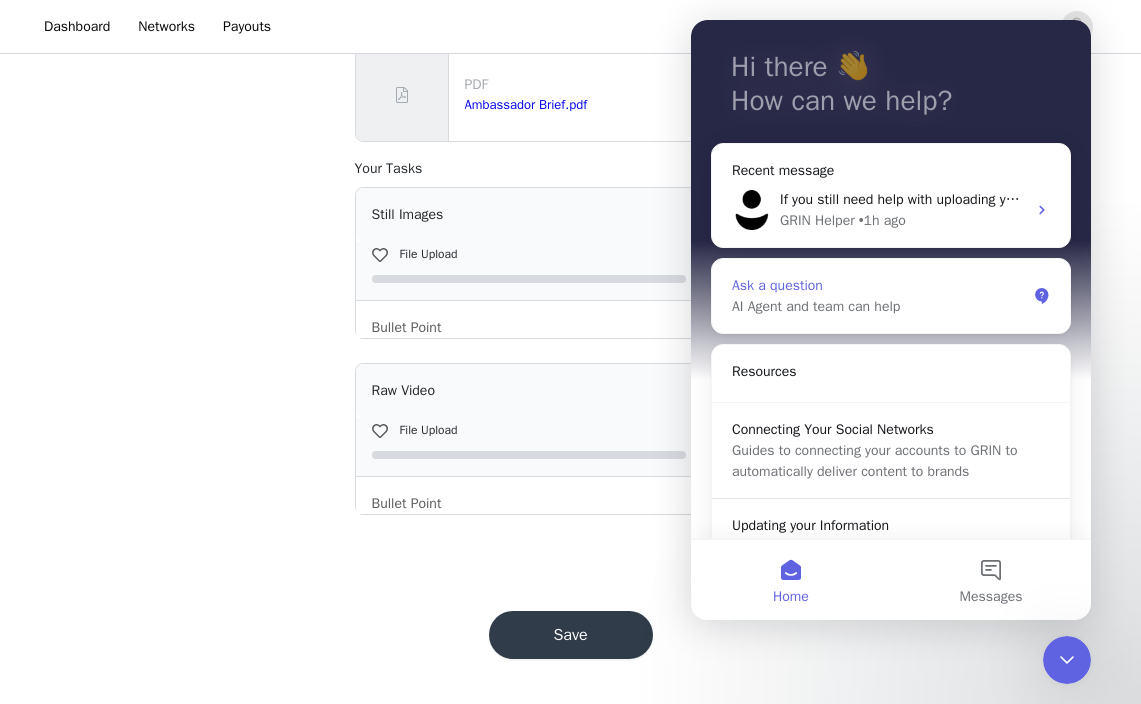 click on "AI Agent and team can help" at bounding box center (879, 306) 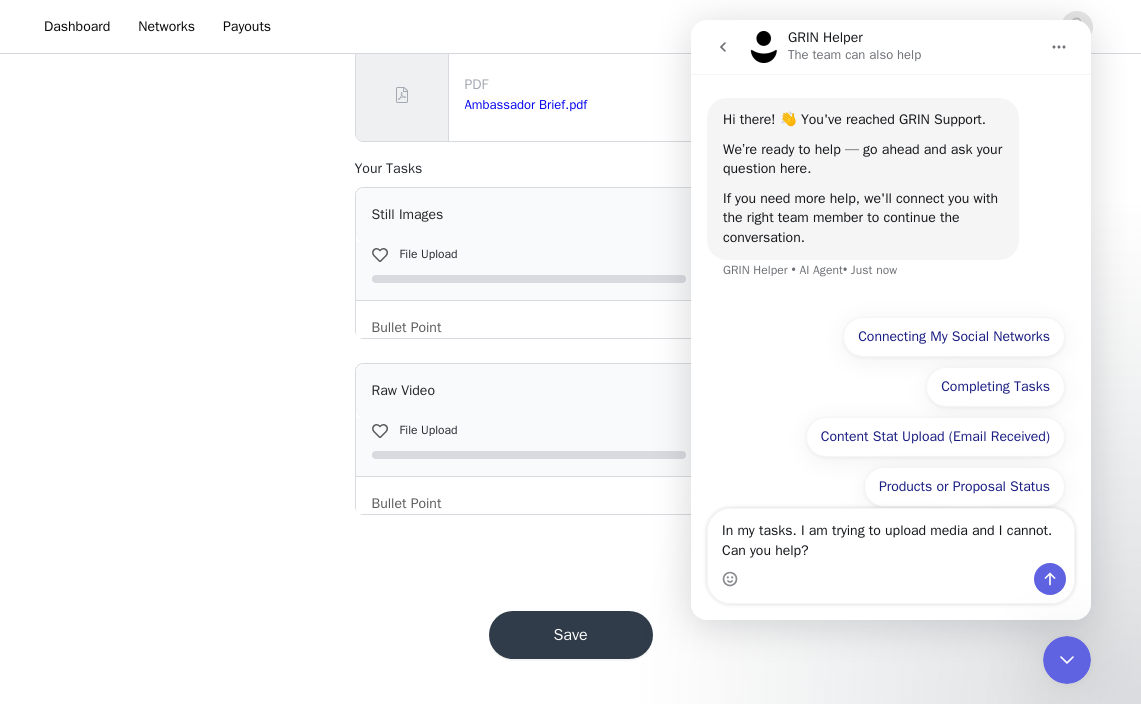type on "In my tasks. I am trying to upload media and I cannot. Can you help?" 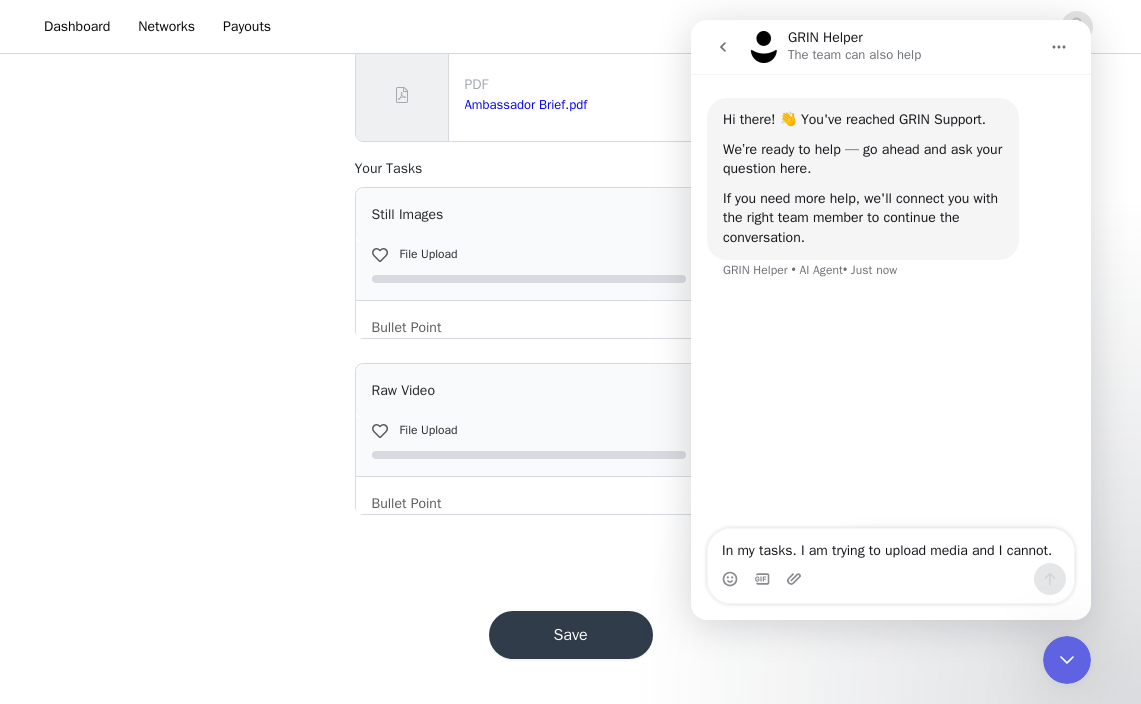 type 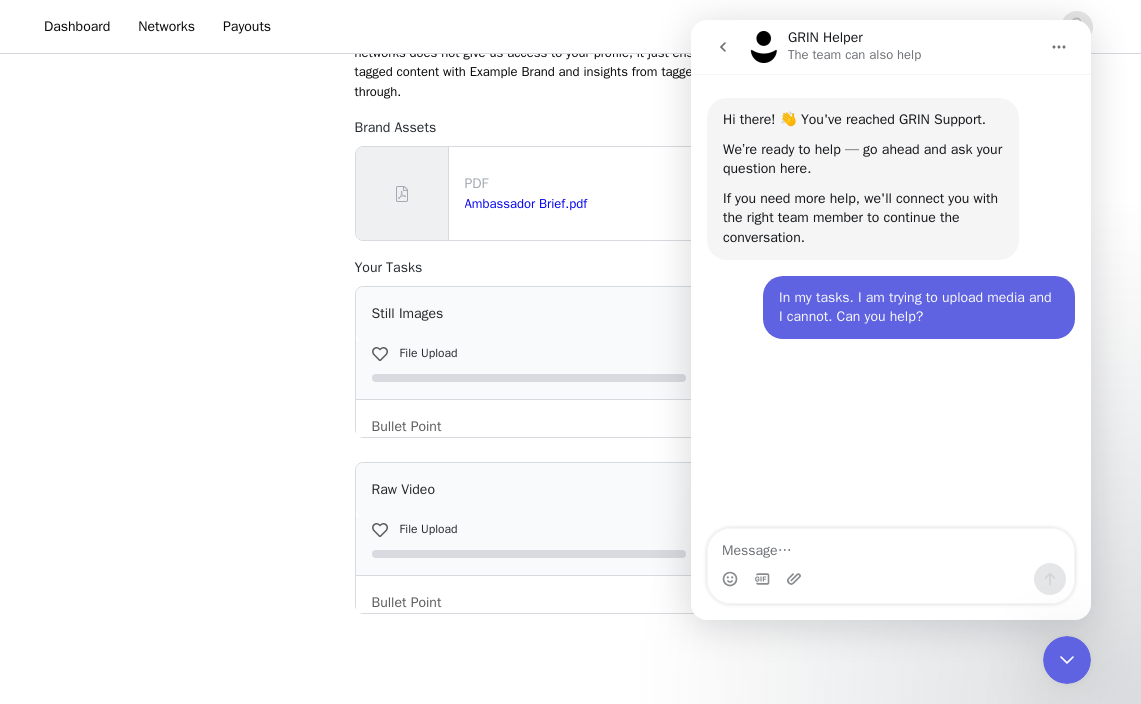 scroll, scrollTop: 285, scrollLeft: 0, axis: vertical 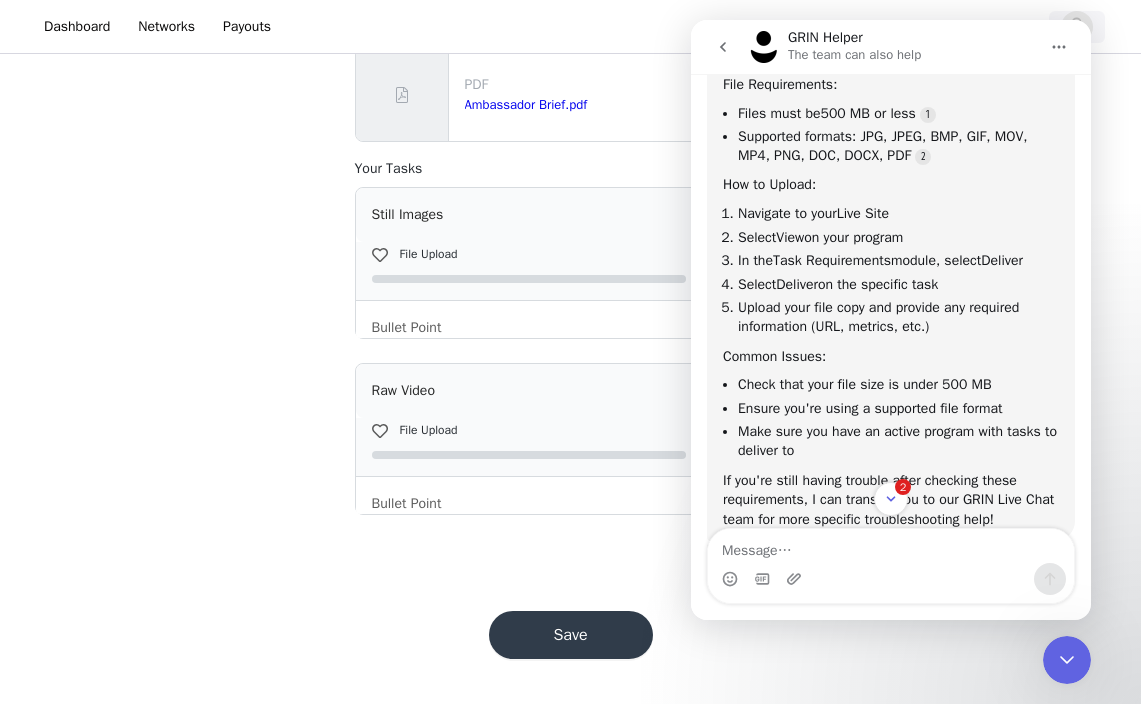 click at bounding box center (1077, 27) 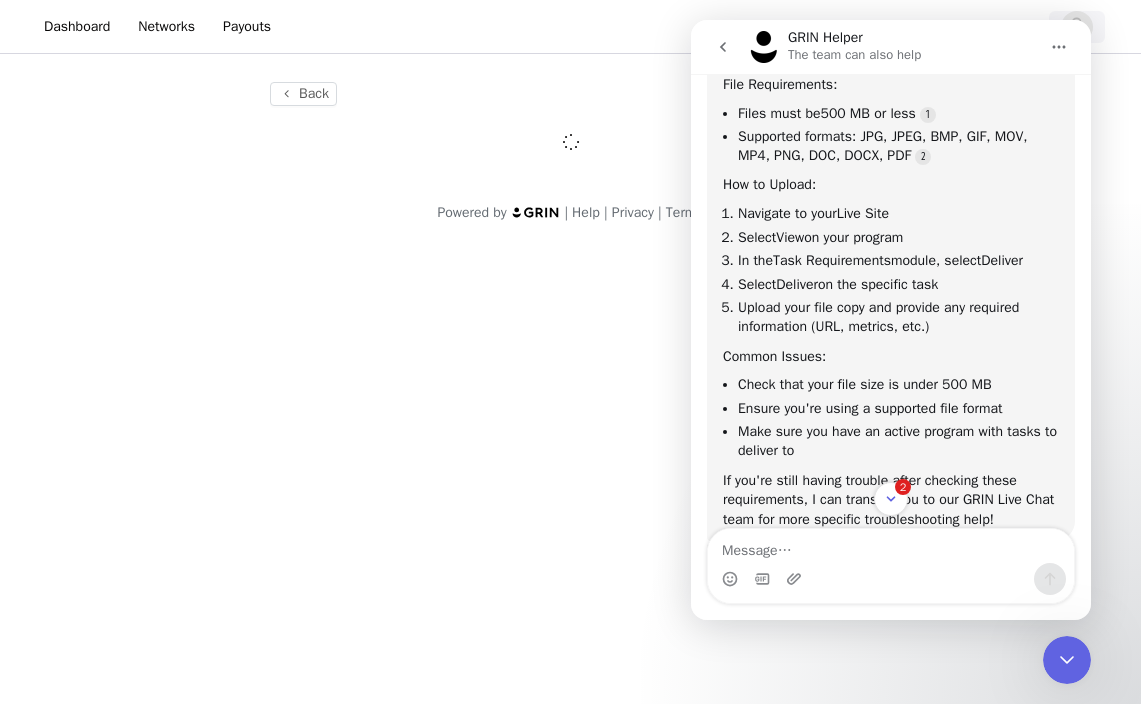 scroll, scrollTop: 0, scrollLeft: 0, axis: both 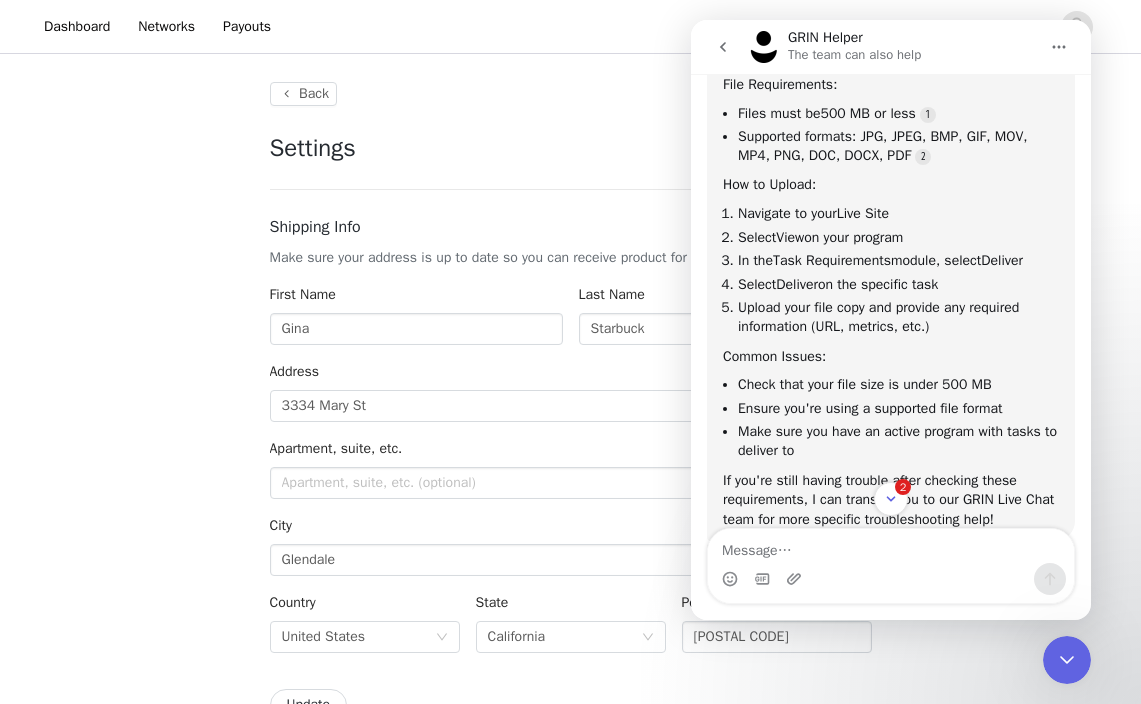 type on "+1 (United States)" 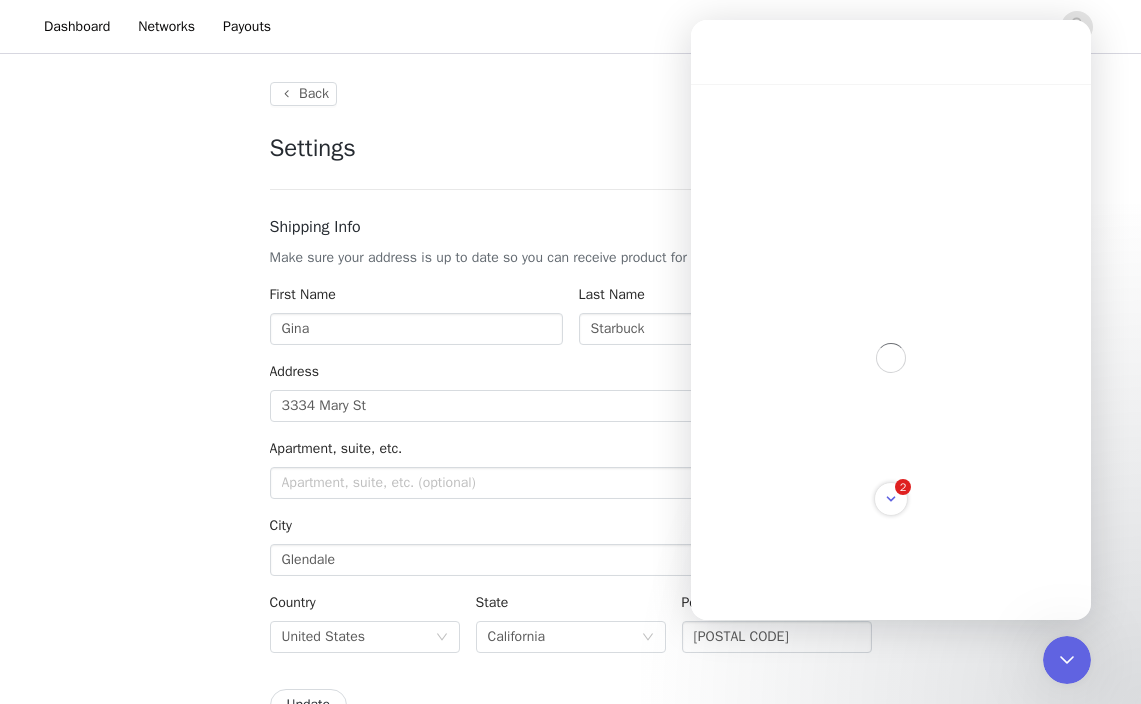 scroll, scrollTop: 0, scrollLeft: 0, axis: both 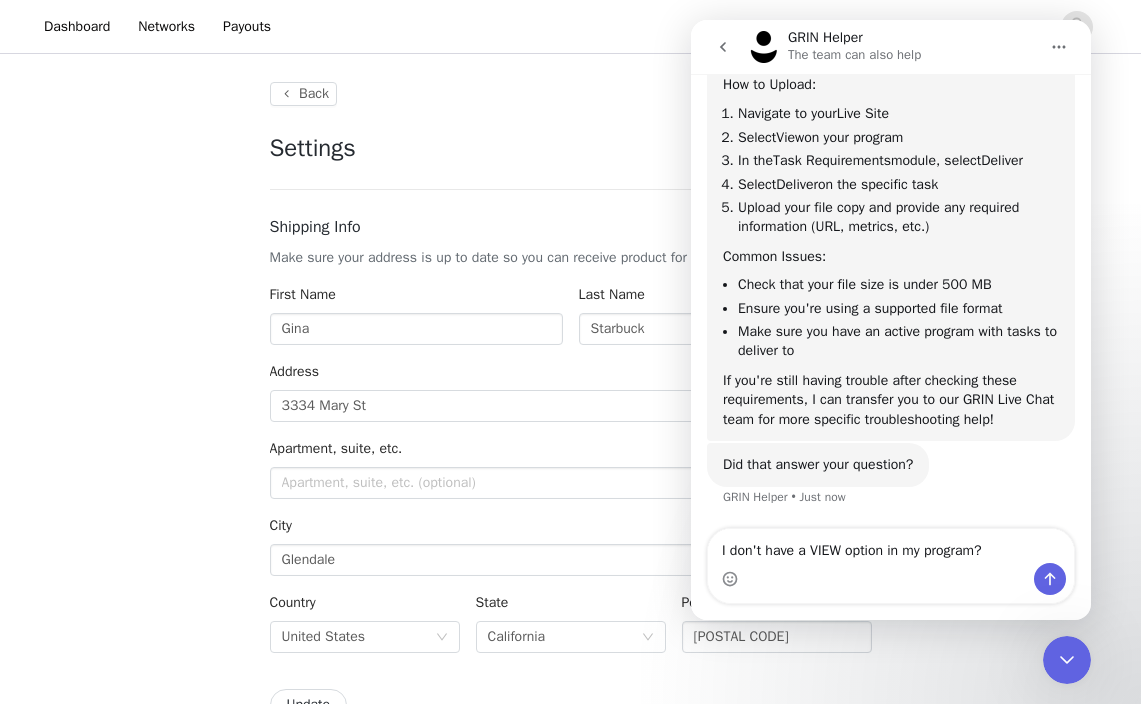 type on "I don't have a VIEW option in my program?" 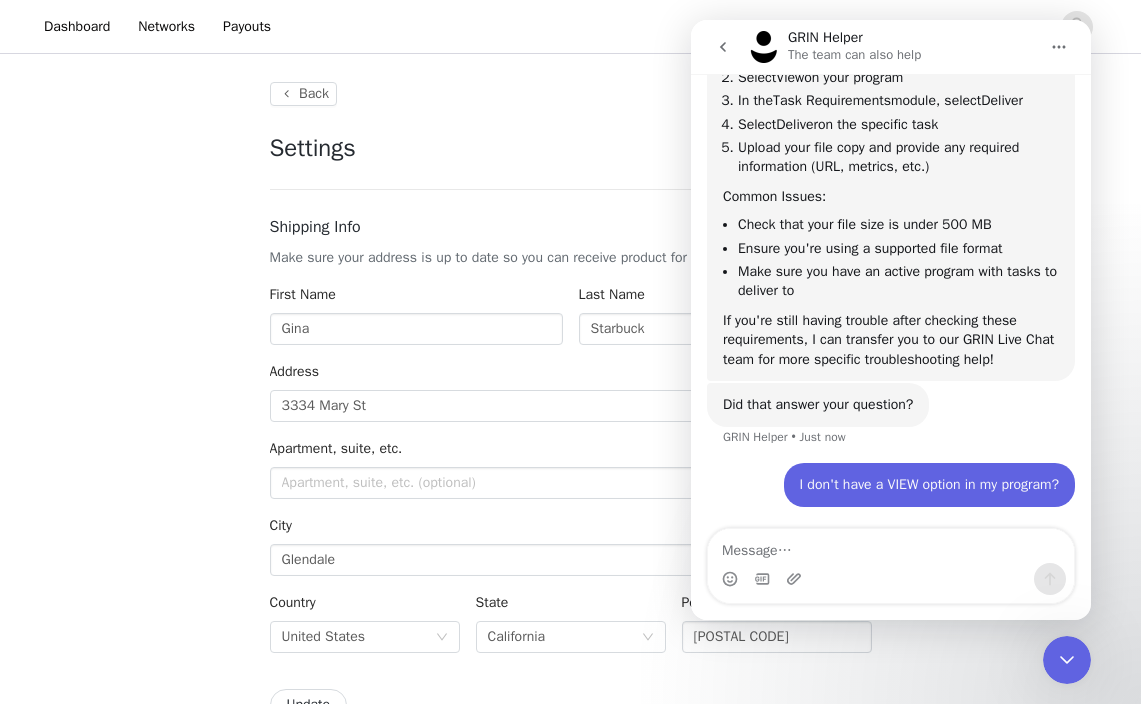 scroll, scrollTop: 584, scrollLeft: 0, axis: vertical 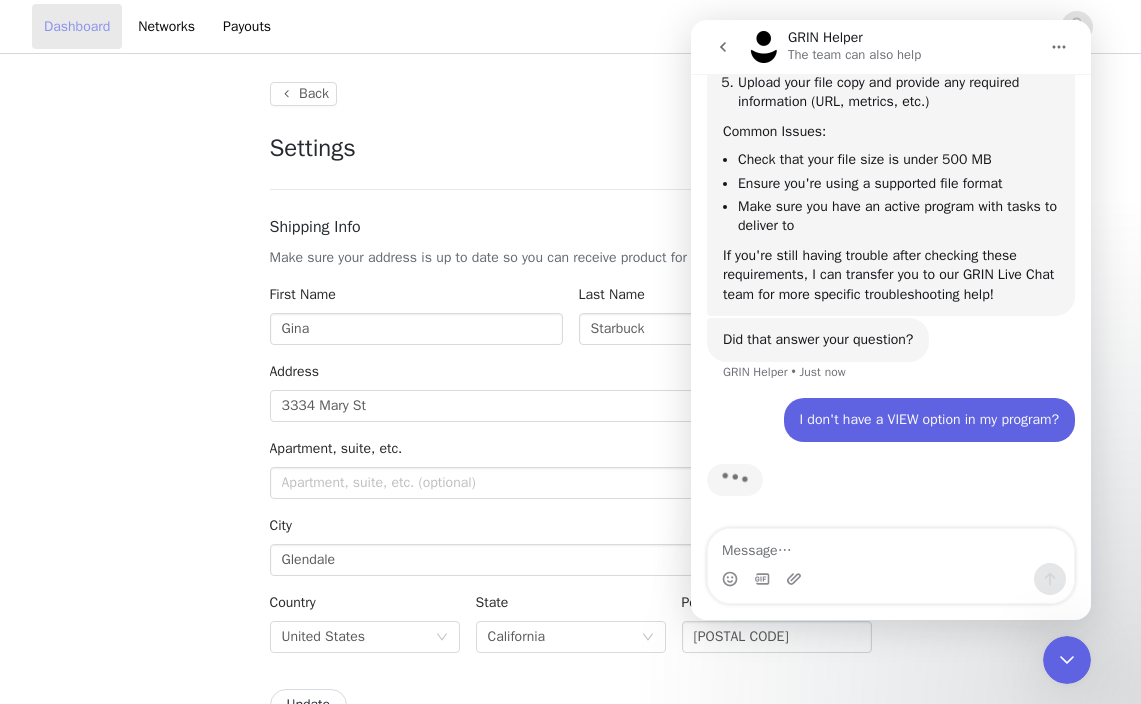 click on "Dashboard" at bounding box center (77, 26) 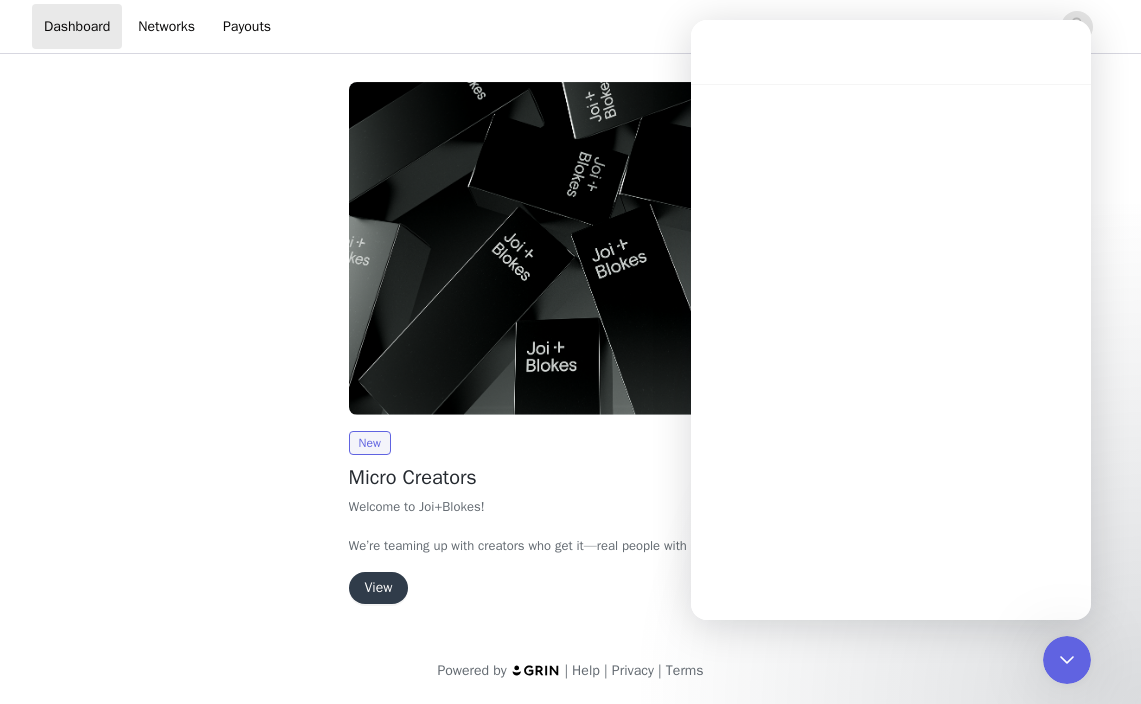 scroll, scrollTop: 0, scrollLeft: 0, axis: both 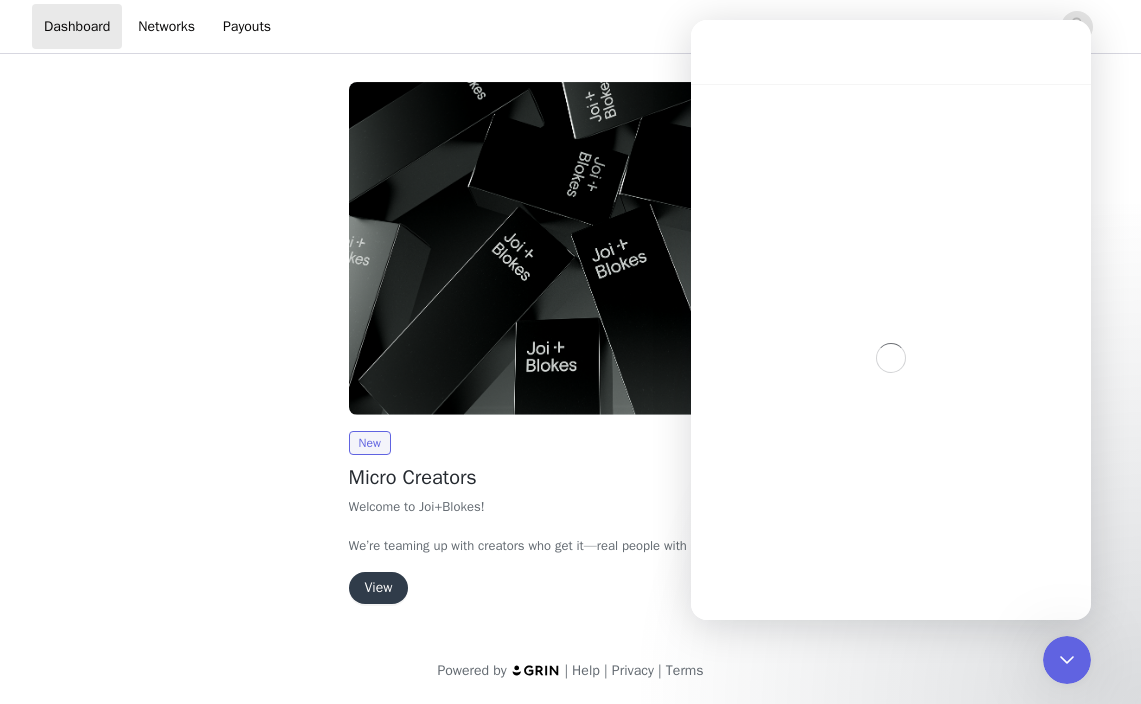 click on "View" at bounding box center (379, 588) 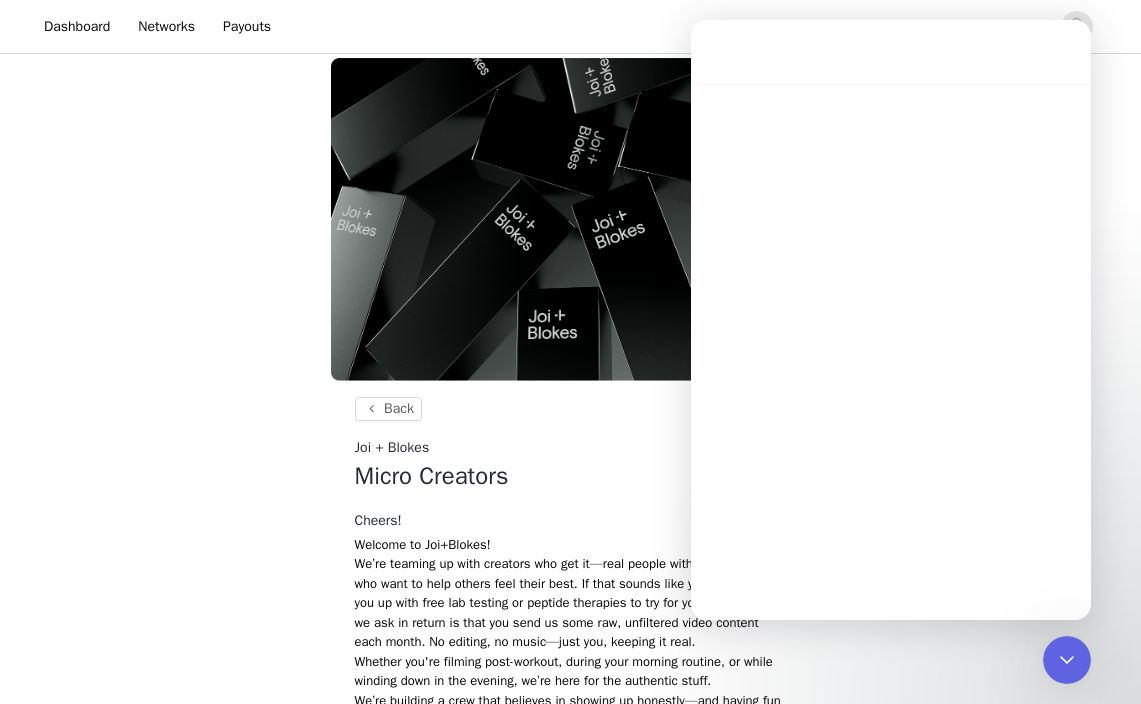 scroll, scrollTop: 0, scrollLeft: 0, axis: both 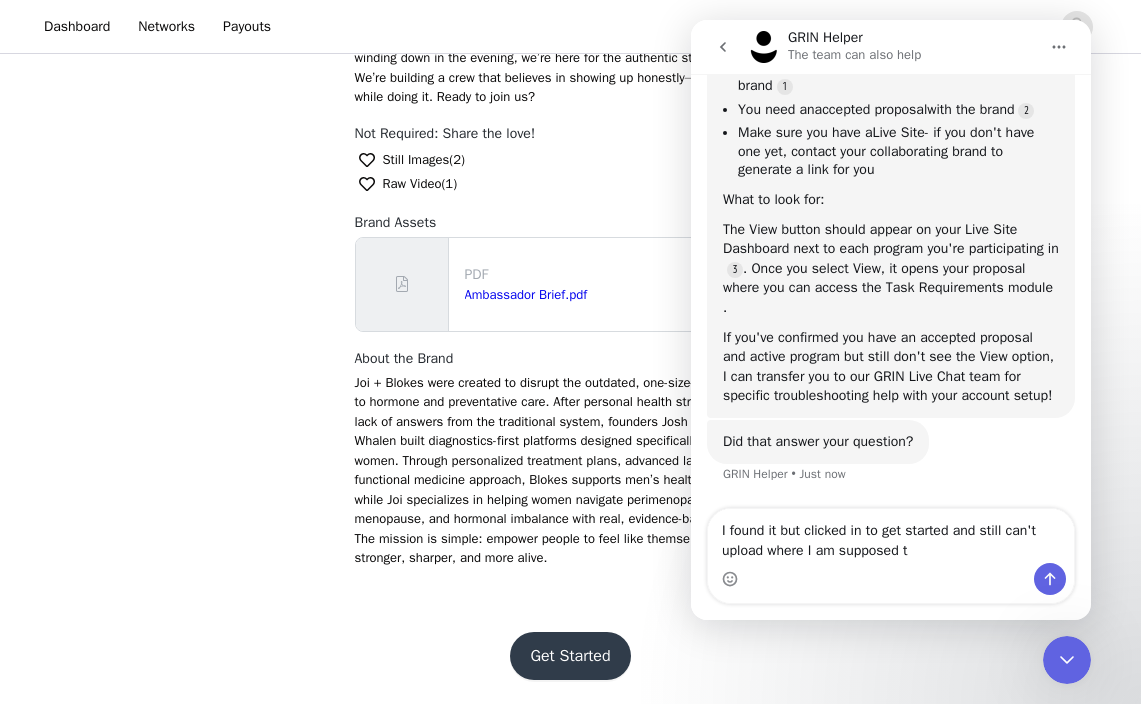 type on "I found it but clicked in to get started and still can't upload where I am supposed to" 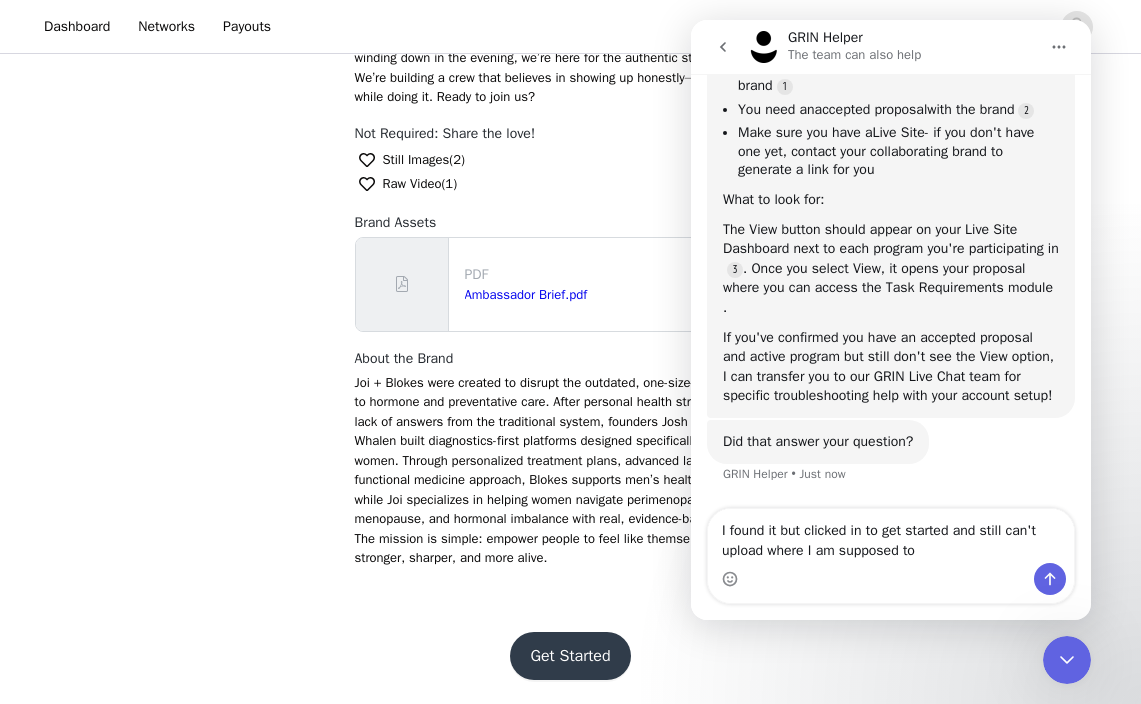 type 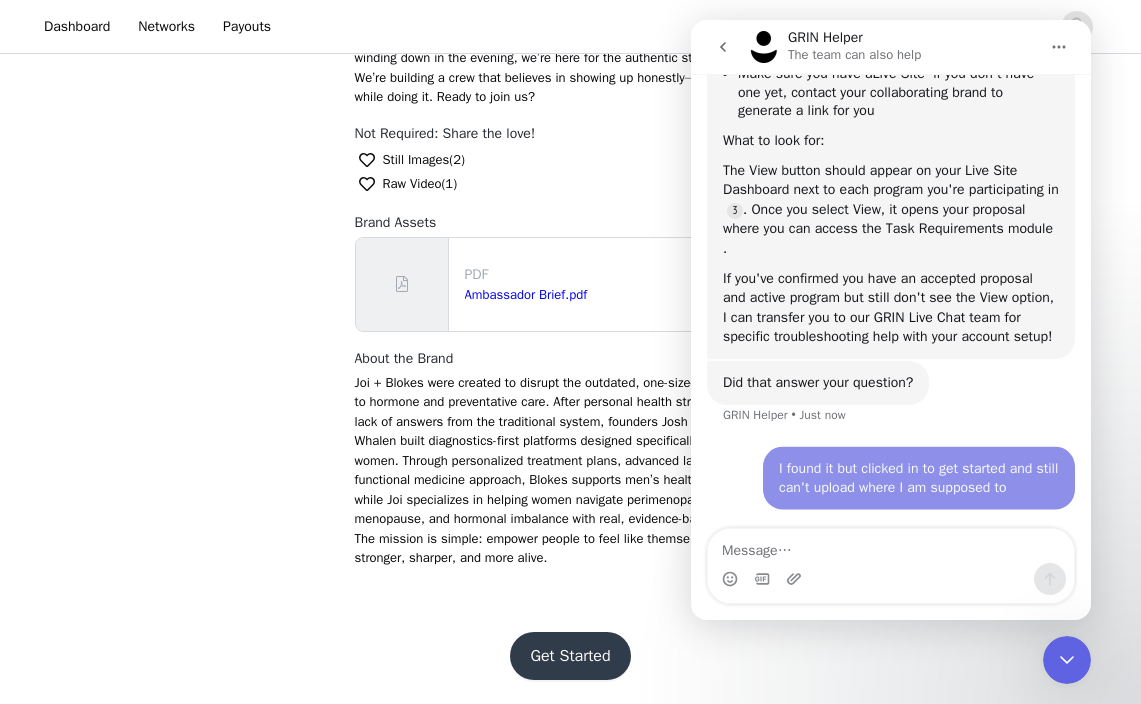 scroll, scrollTop: 465, scrollLeft: 0, axis: vertical 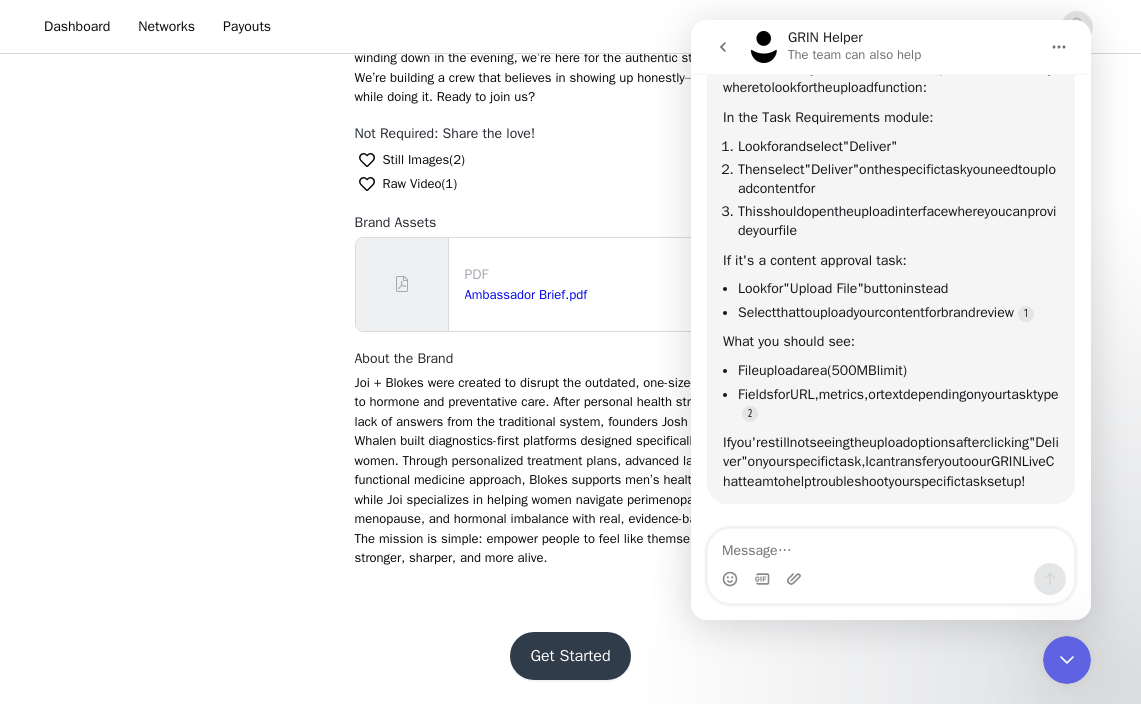 click on "Get Started" at bounding box center (570, 656) 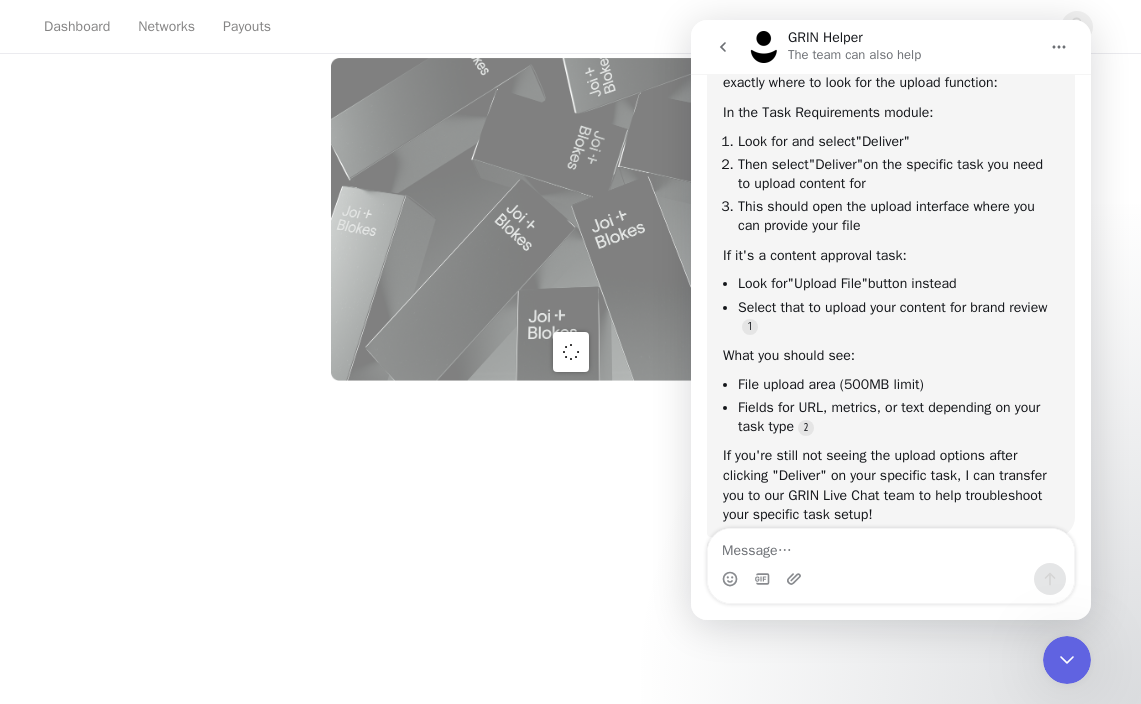 scroll, scrollTop: 0, scrollLeft: 0, axis: both 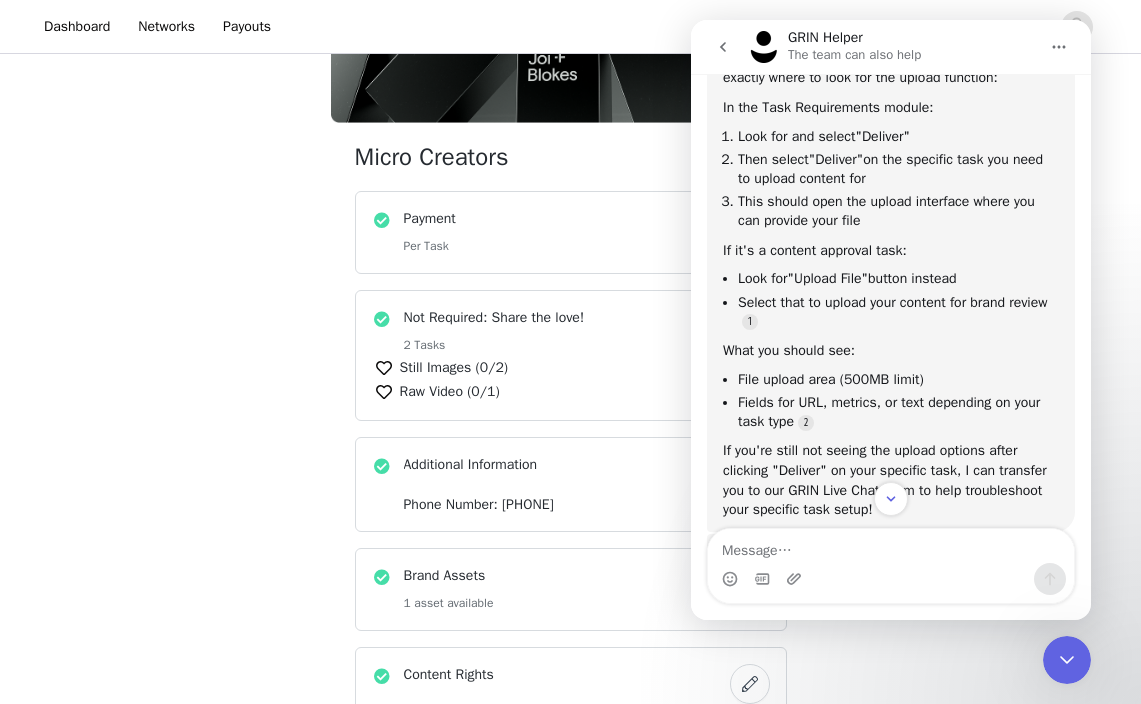 click on "Still Images (0/2)" at bounding box center (454, 367) 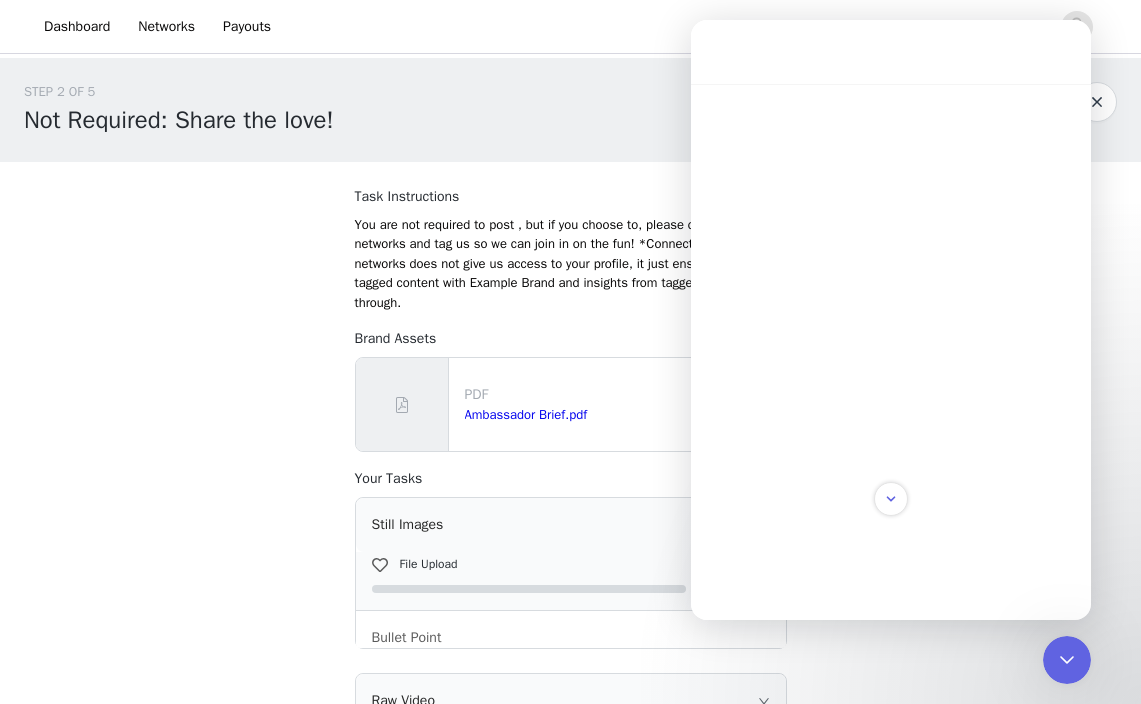 scroll, scrollTop: 0, scrollLeft: 0, axis: both 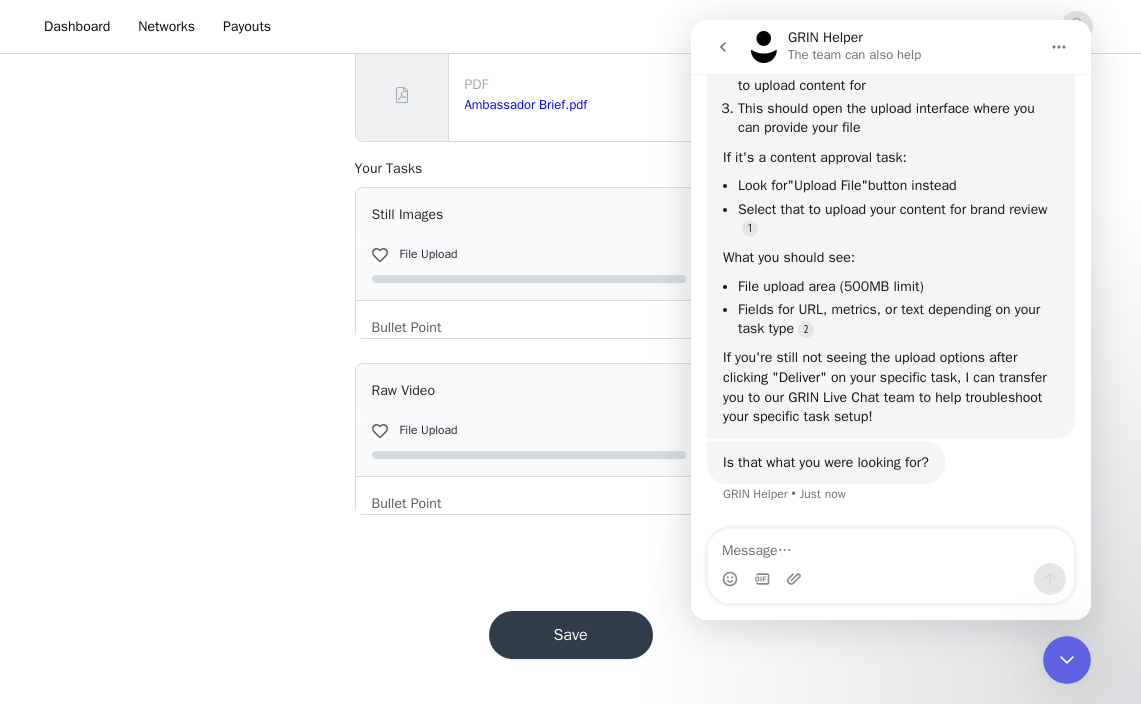 click on "Save" at bounding box center [571, 635] 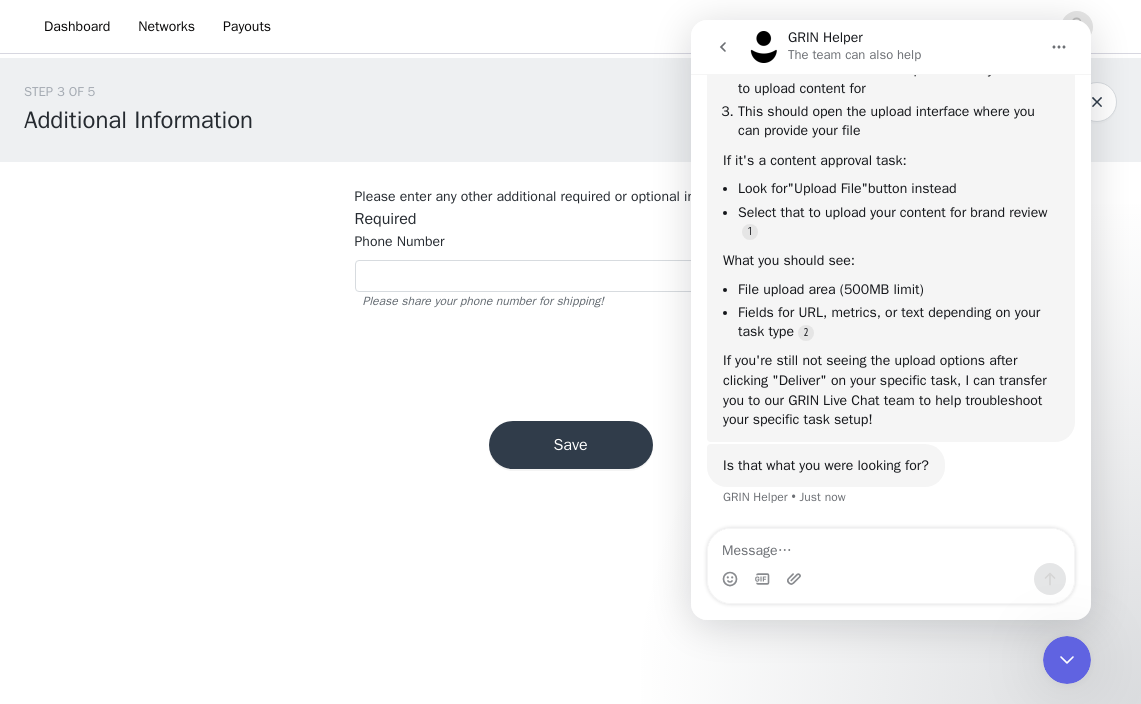click on "Save" at bounding box center (571, 445) 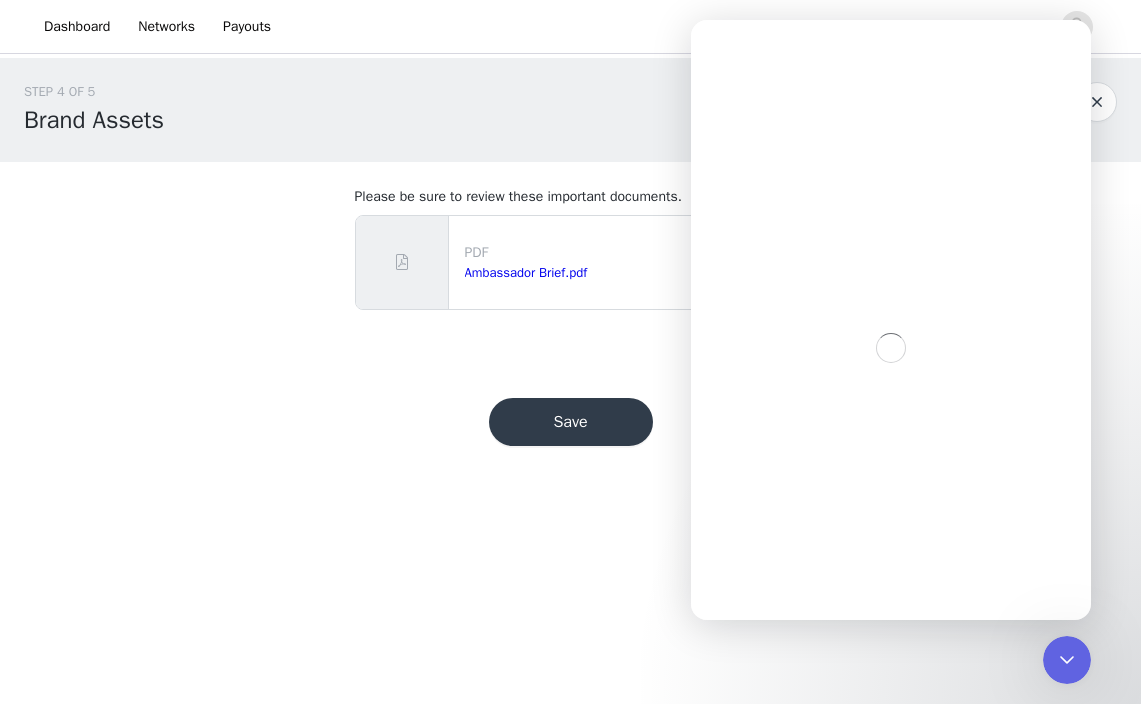 click on "Save" at bounding box center (571, 422) 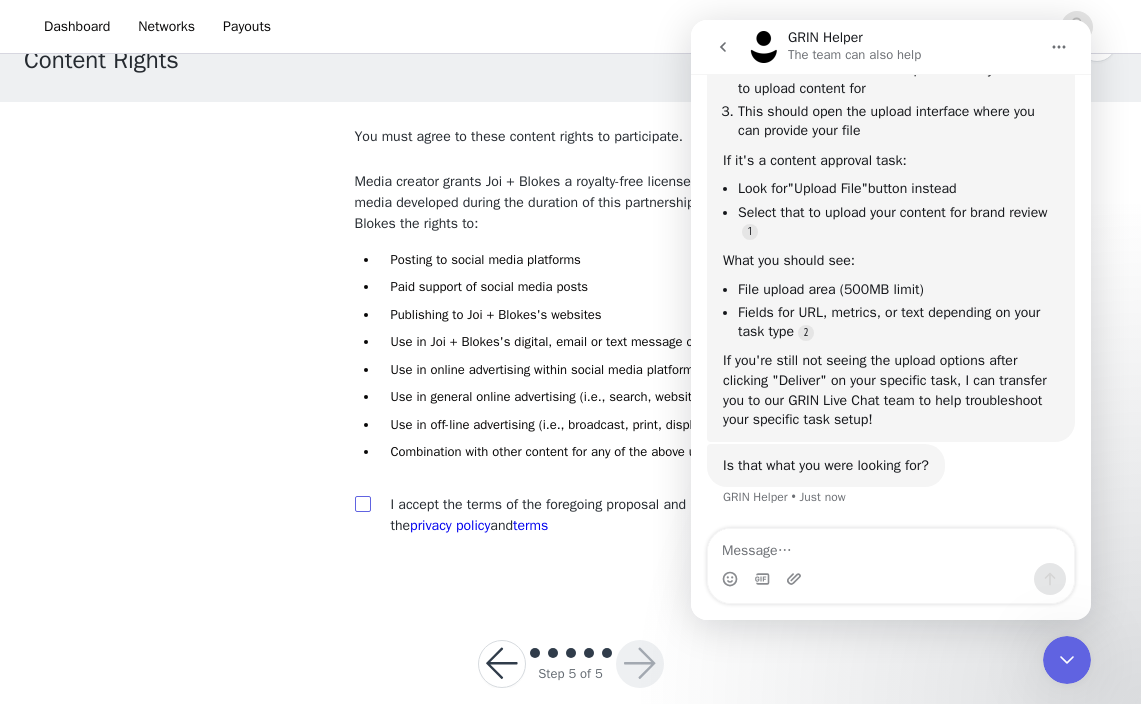 click at bounding box center [362, 503] 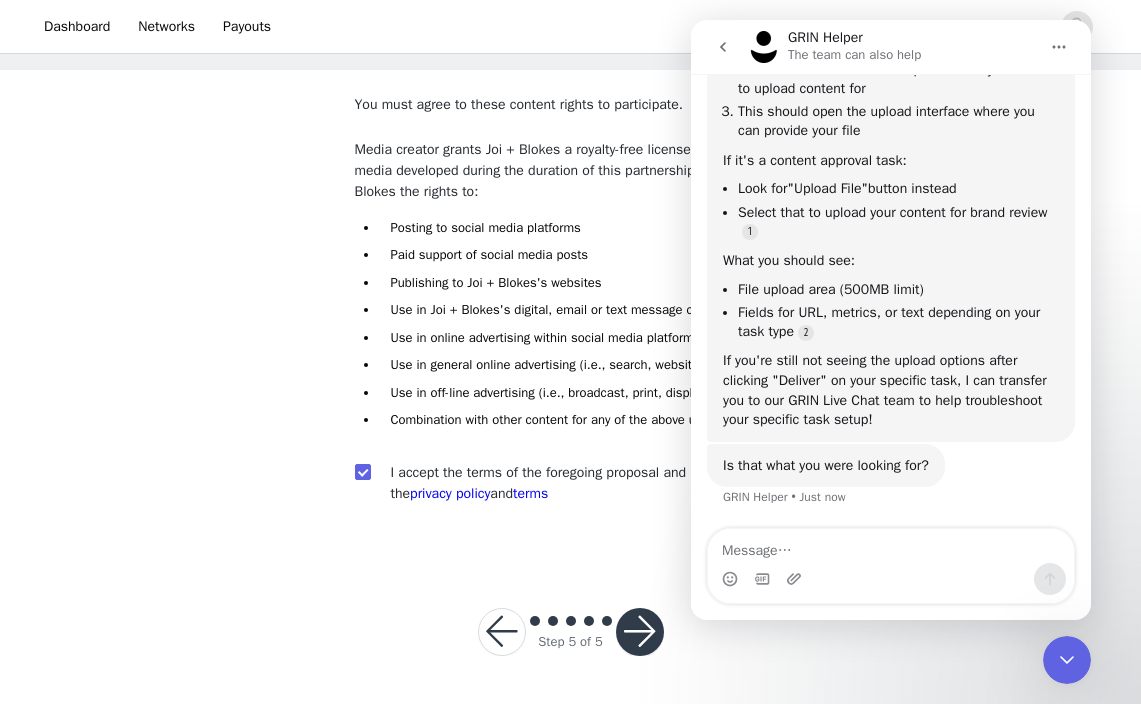 click at bounding box center (640, 632) 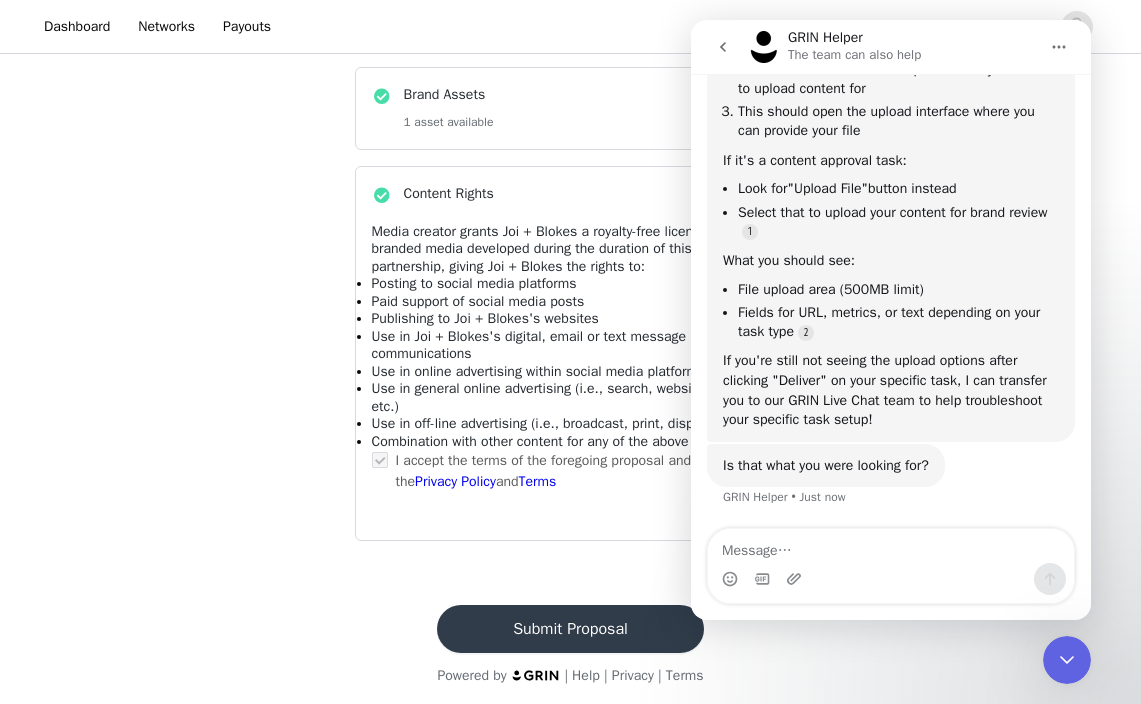 click 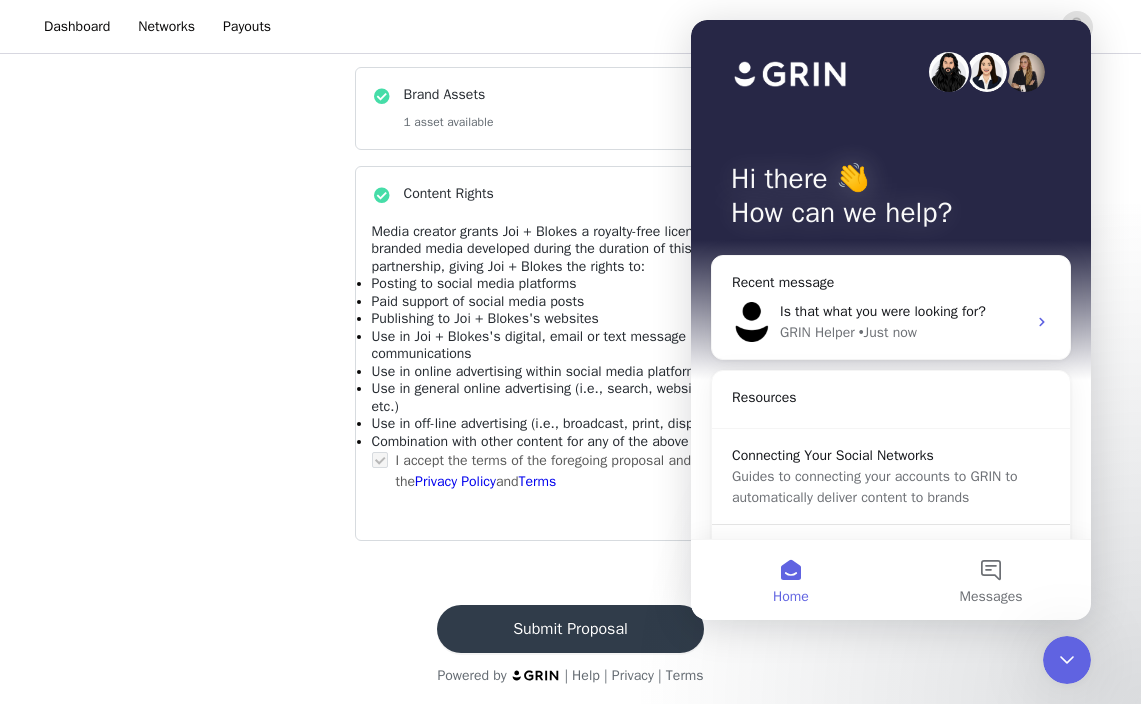 click on "Home" at bounding box center [791, 580] 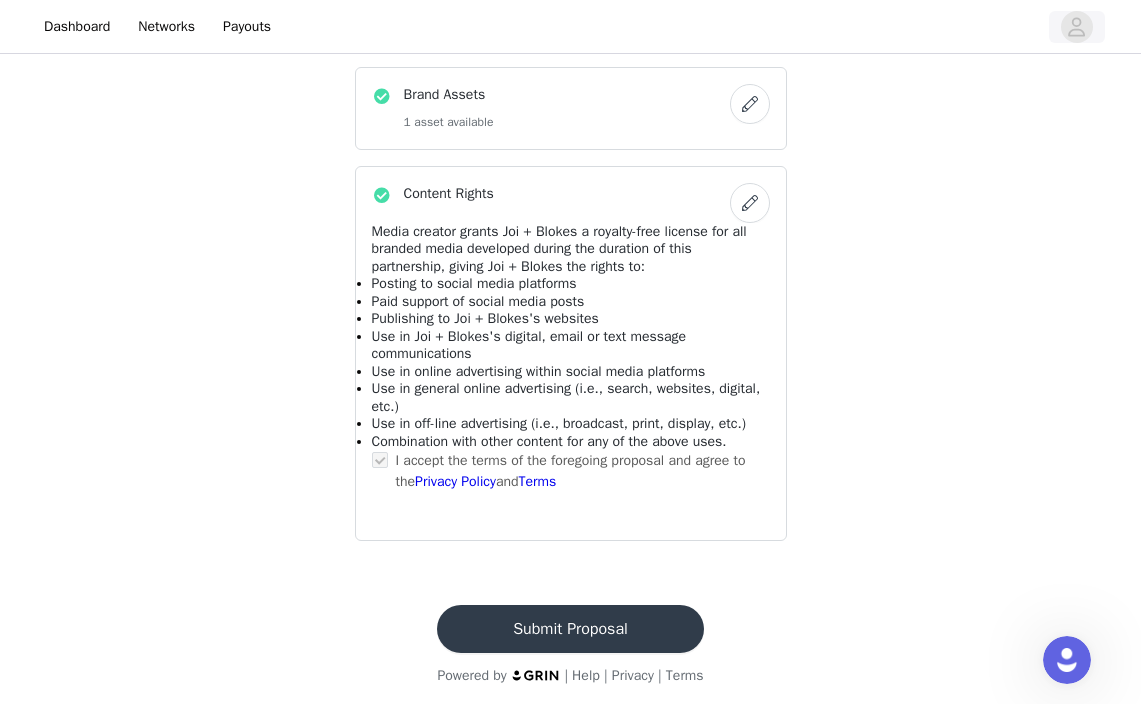 click 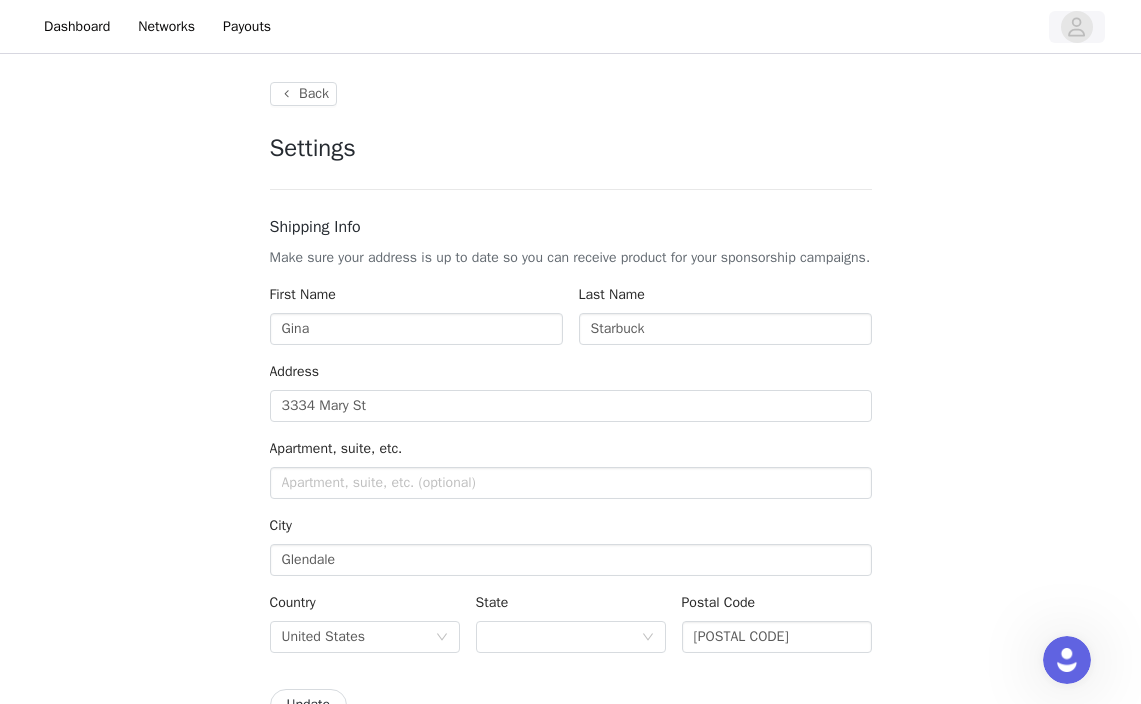 type on "+1 (United States)" 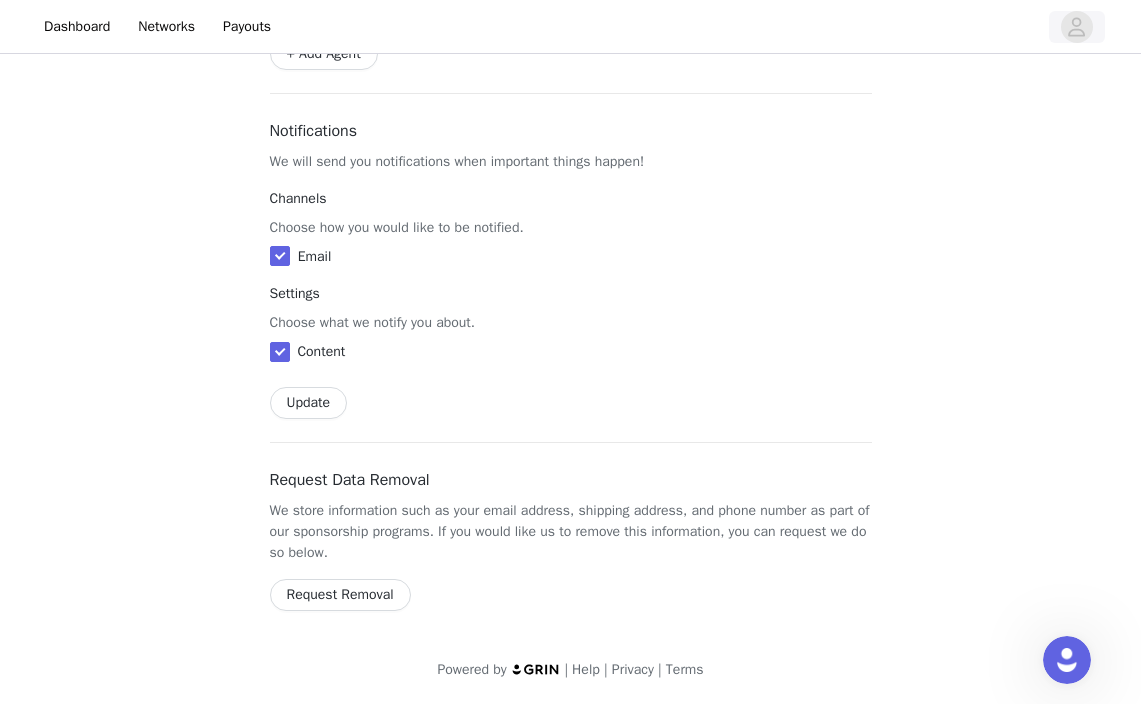 click 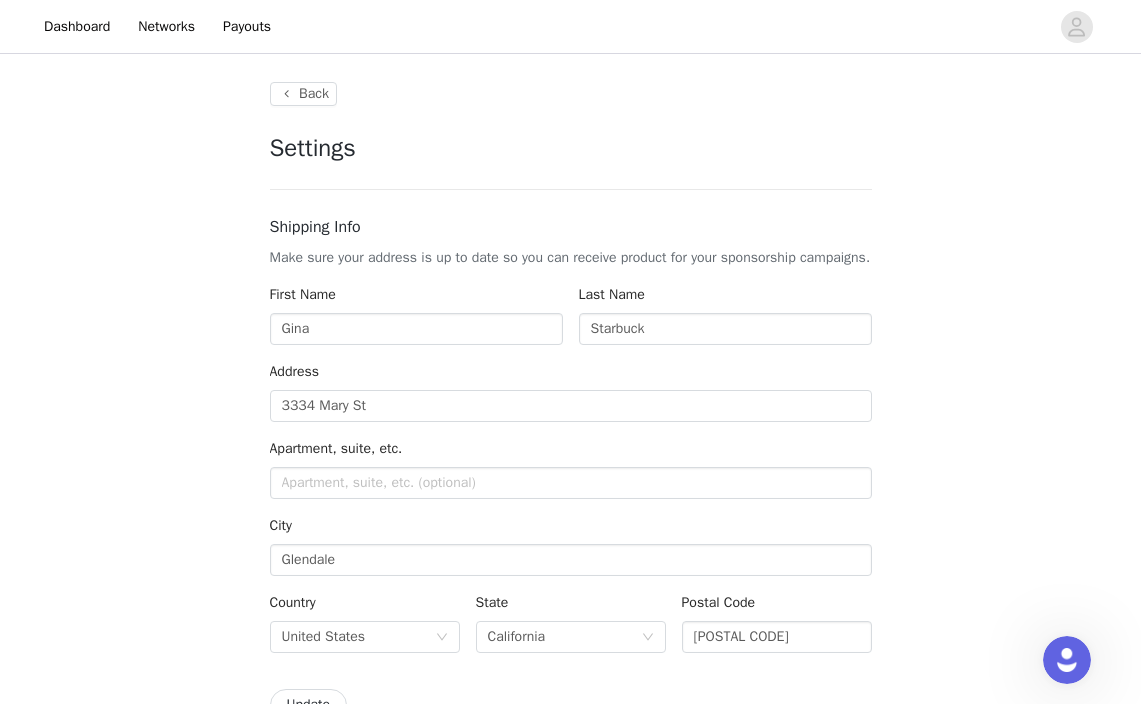 click 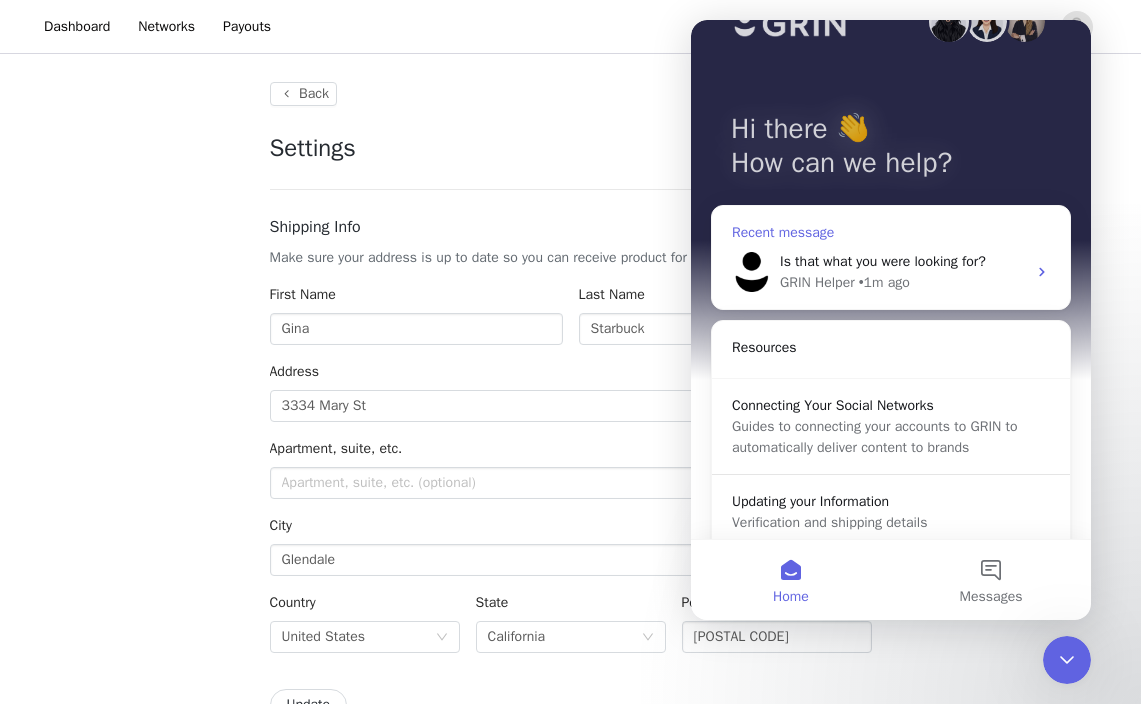 click on "Is that what you were looking for?" at bounding box center [883, 261] 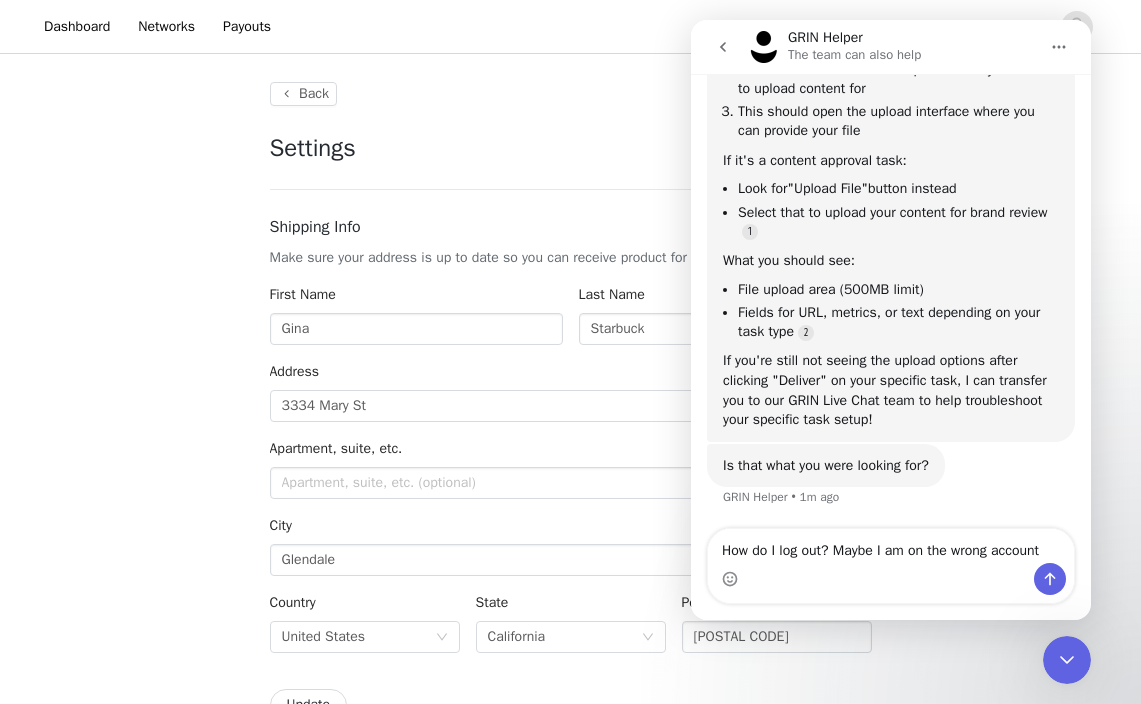 type on "How do I log out? Maybe I am on the wrong account?" 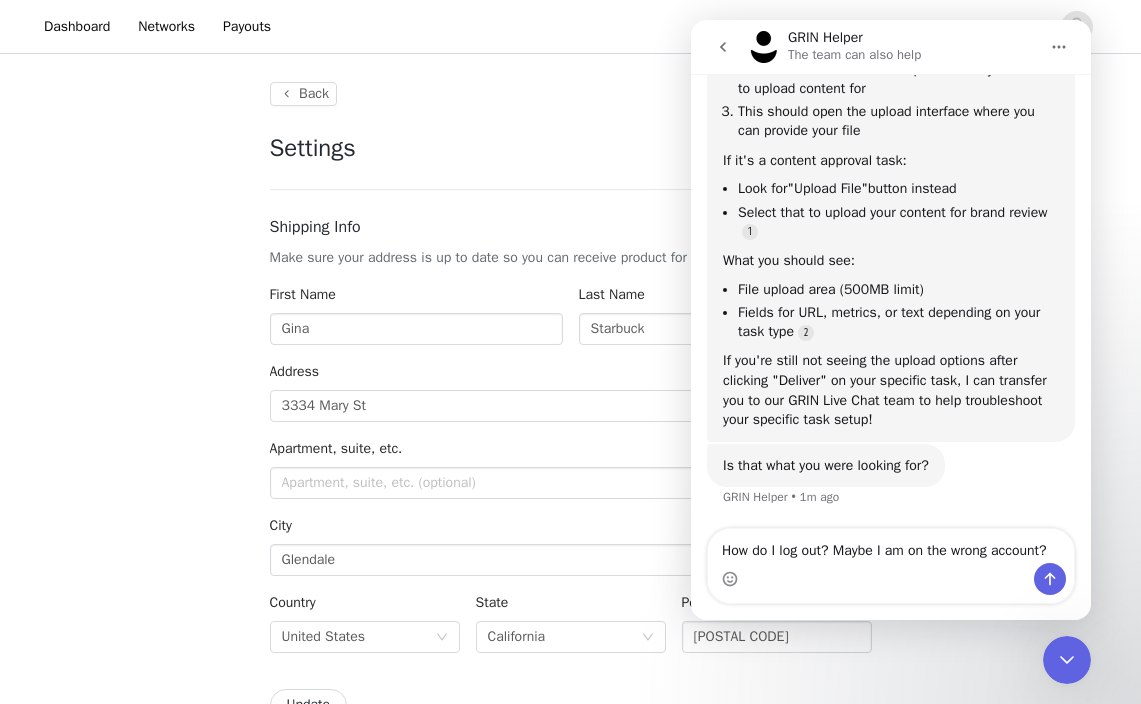type 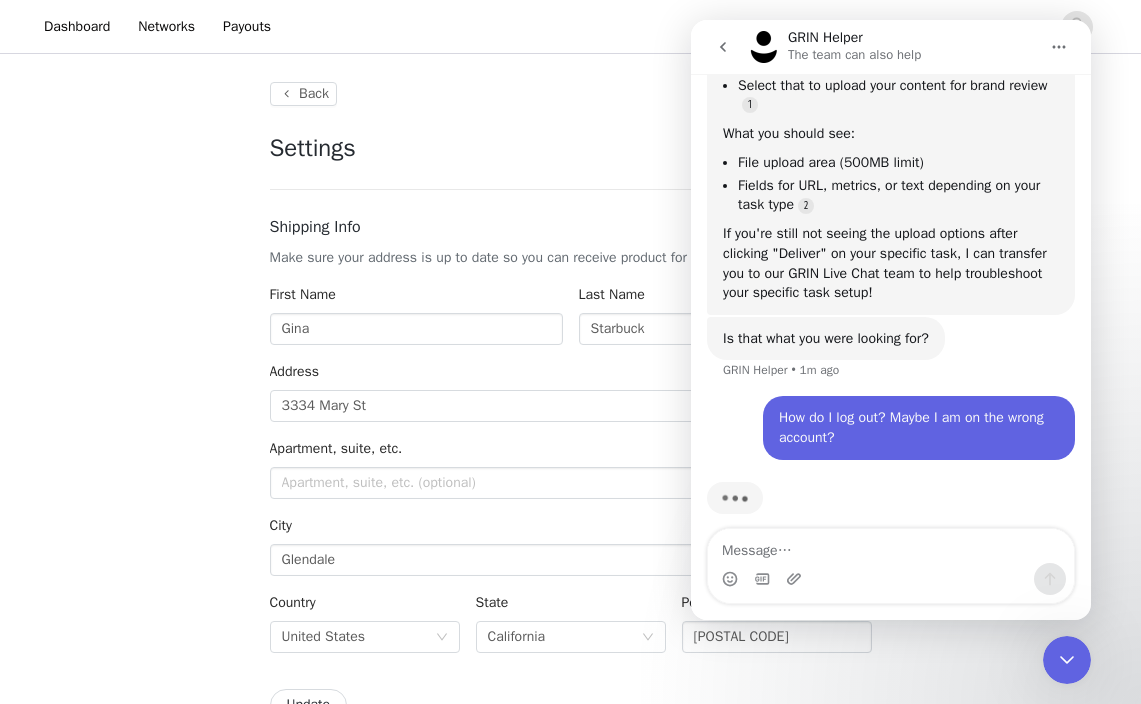 scroll, scrollTop: 1840, scrollLeft: 0, axis: vertical 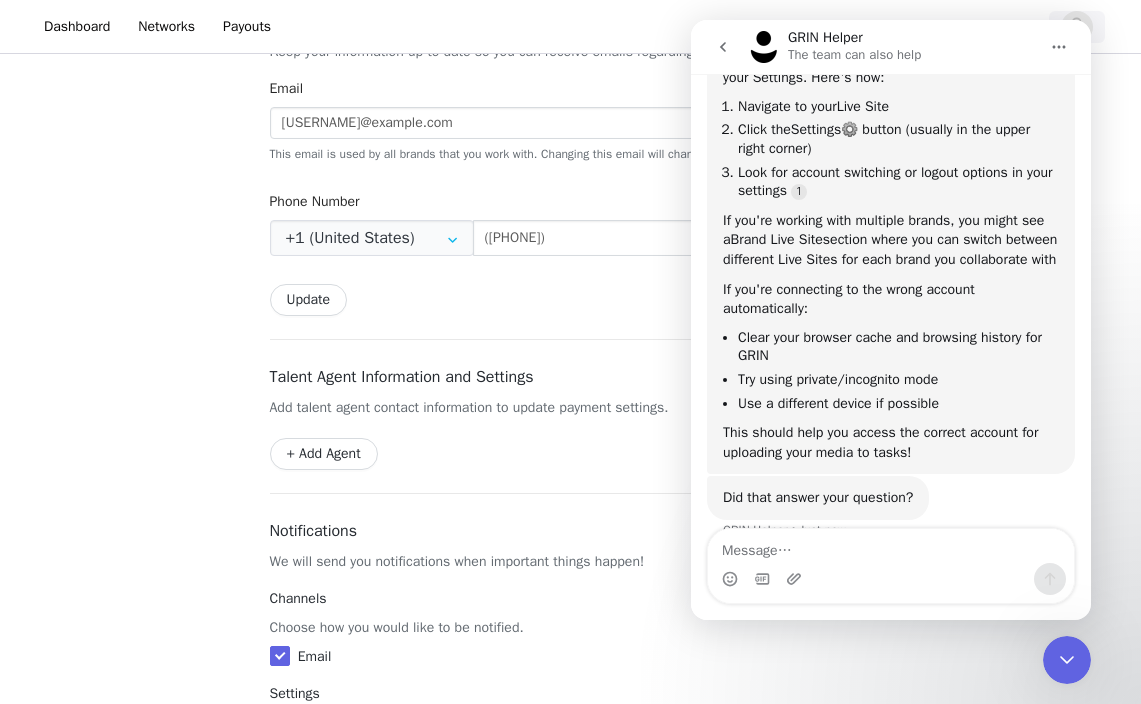 click at bounding box center (1077, 27) 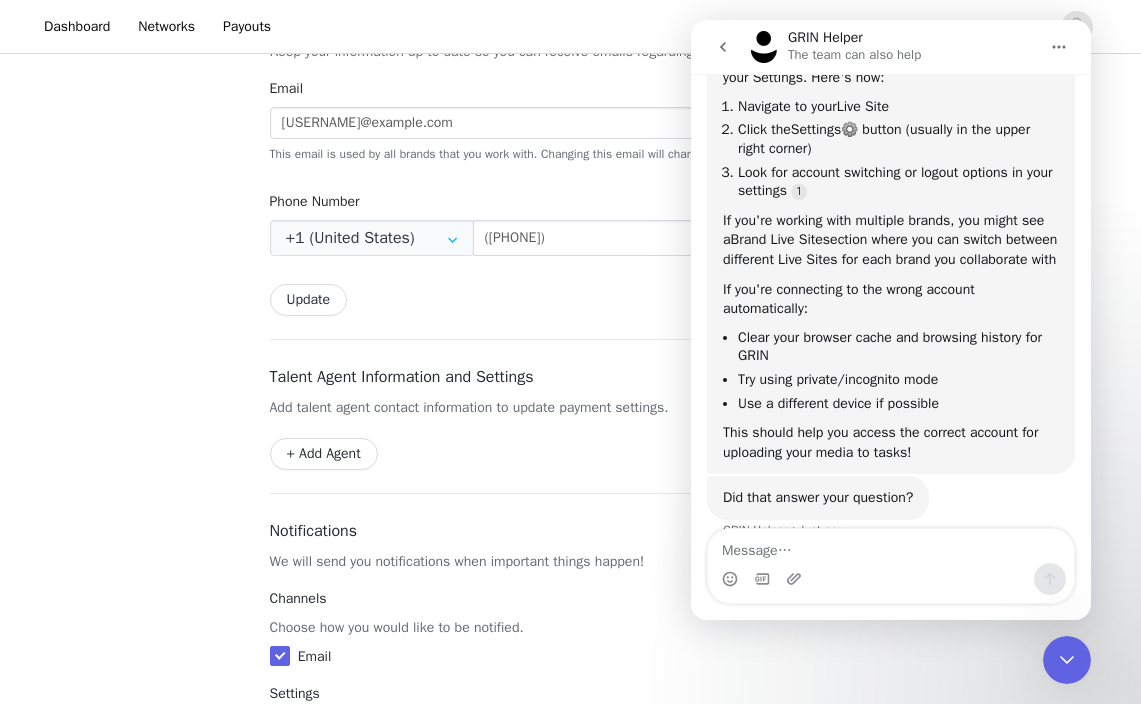click at bounding box center (723, 47) 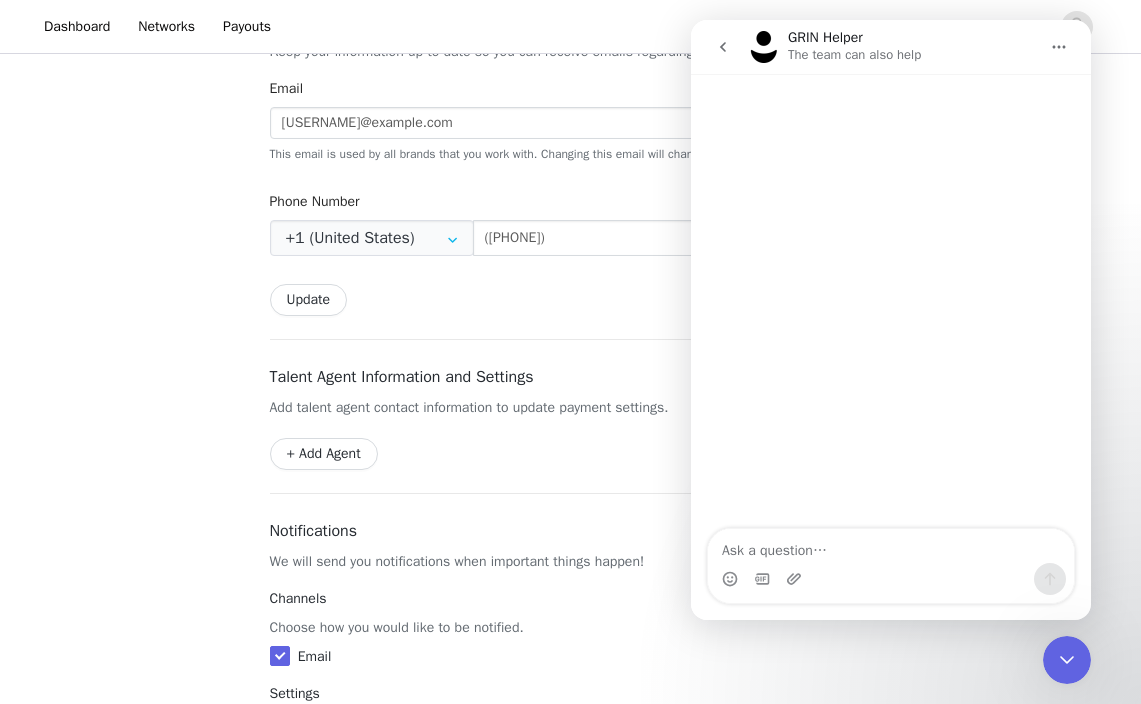 scroll, scrollTop: 2130, scrollLeft: 0, axis: vertical 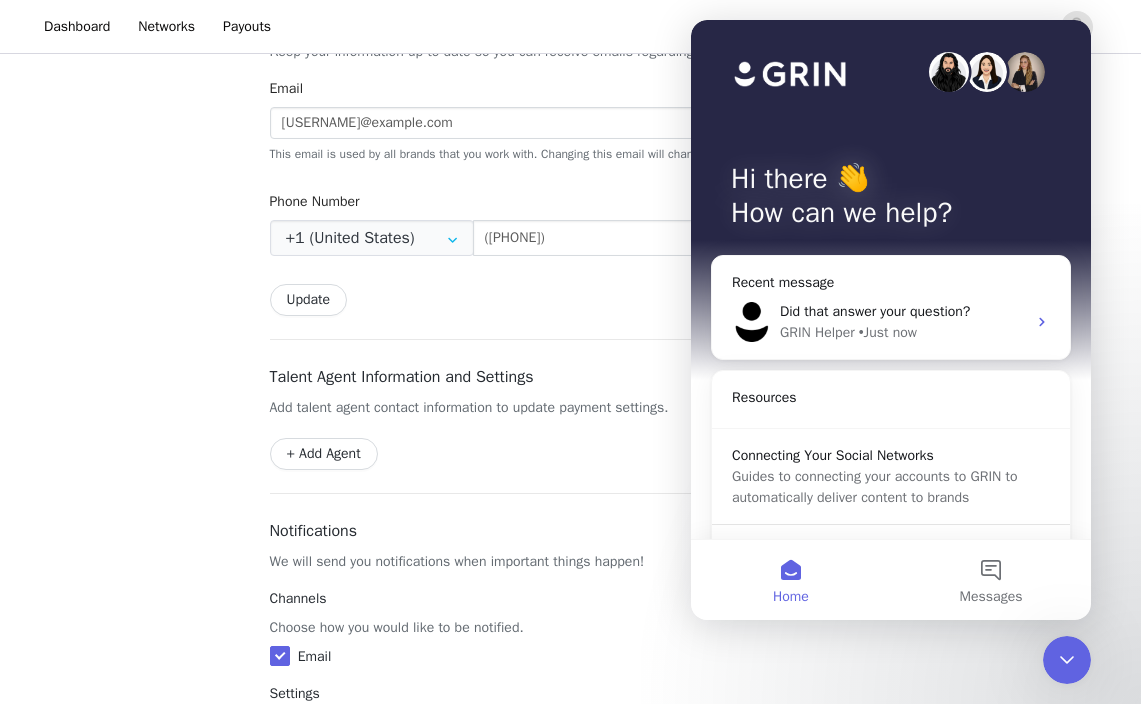 click 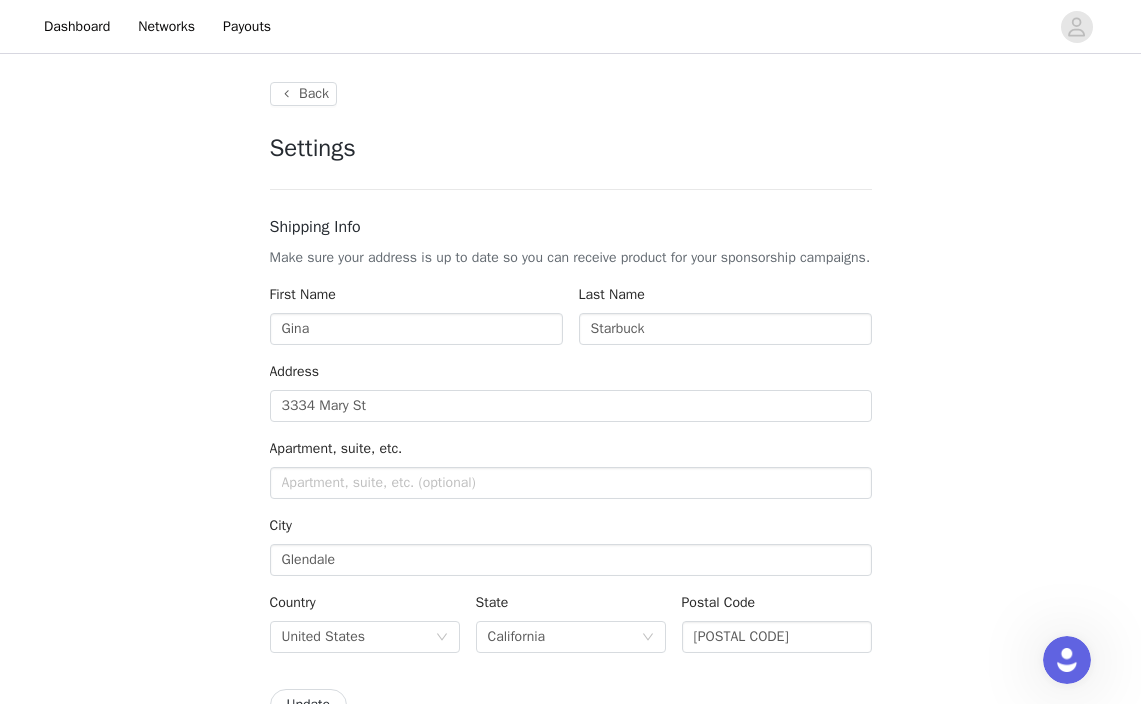 scroll, scrollTop: 0, scrollLeft: 0, axis: both 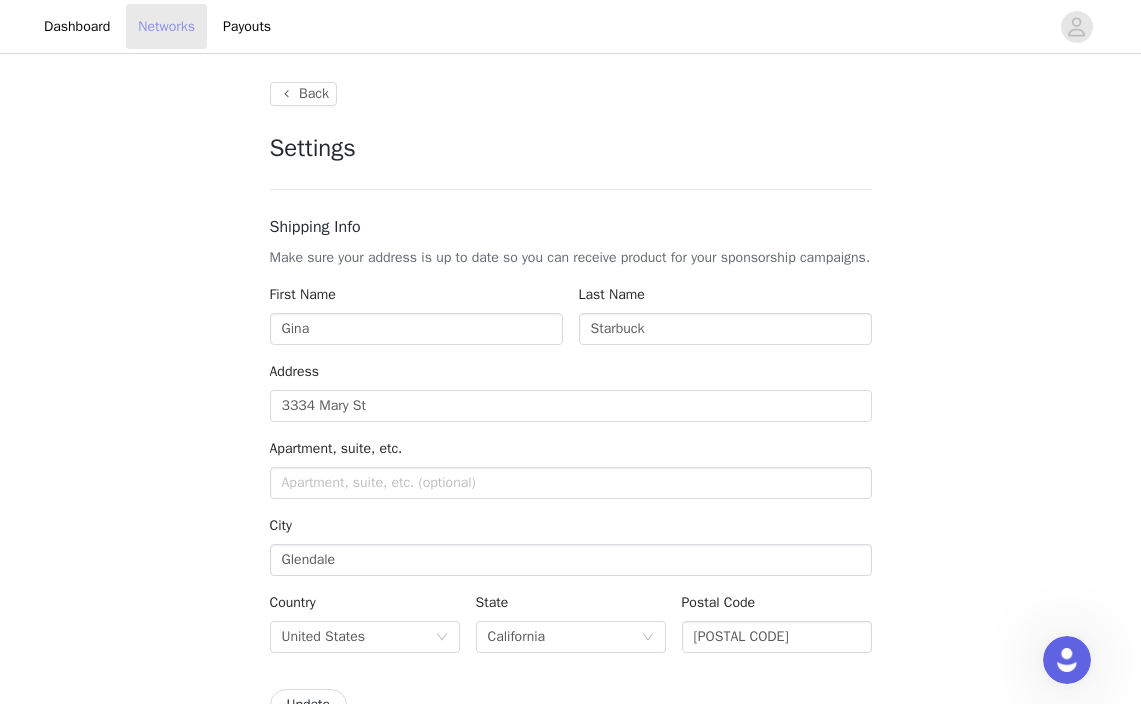 click on "Networks" at bounding box center (166, 26) 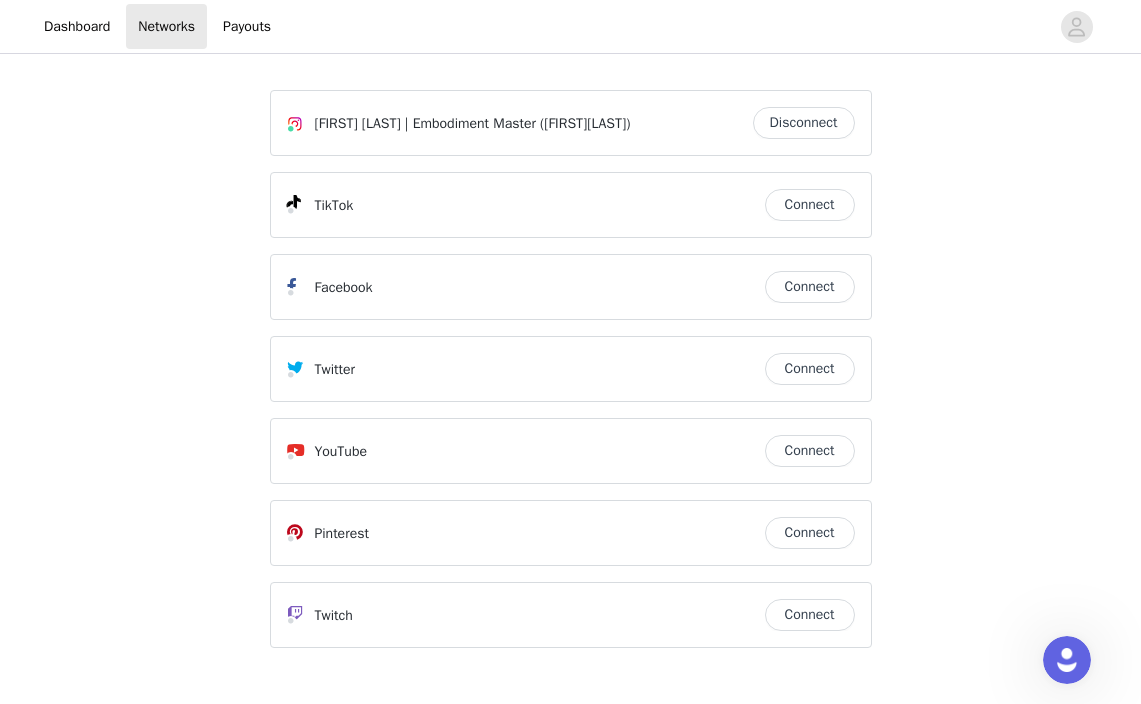 scroll, scrollTop: 0, scrollLeft: 0, axis: both 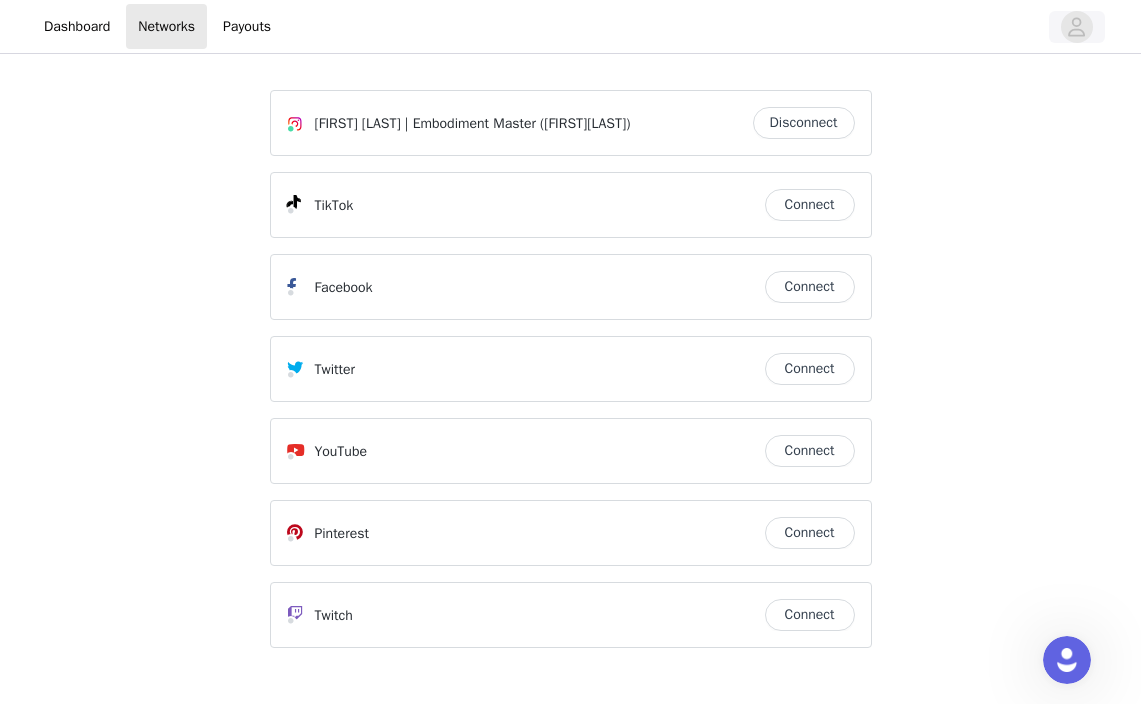click 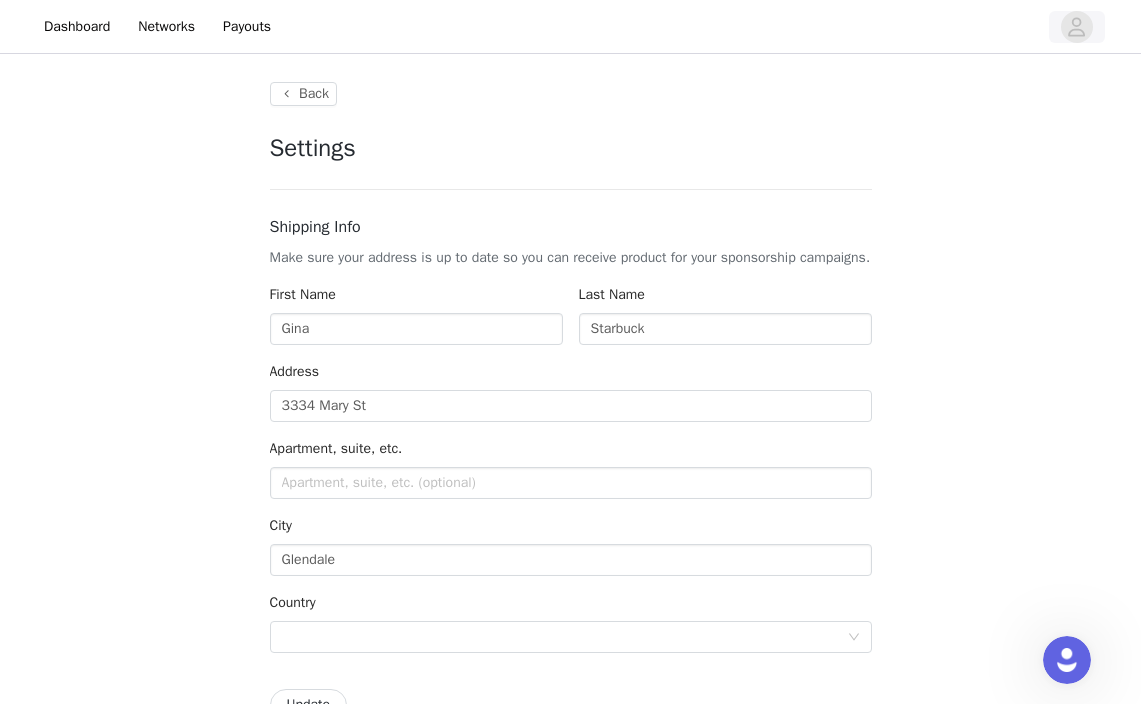 type on "+1 (United States)" 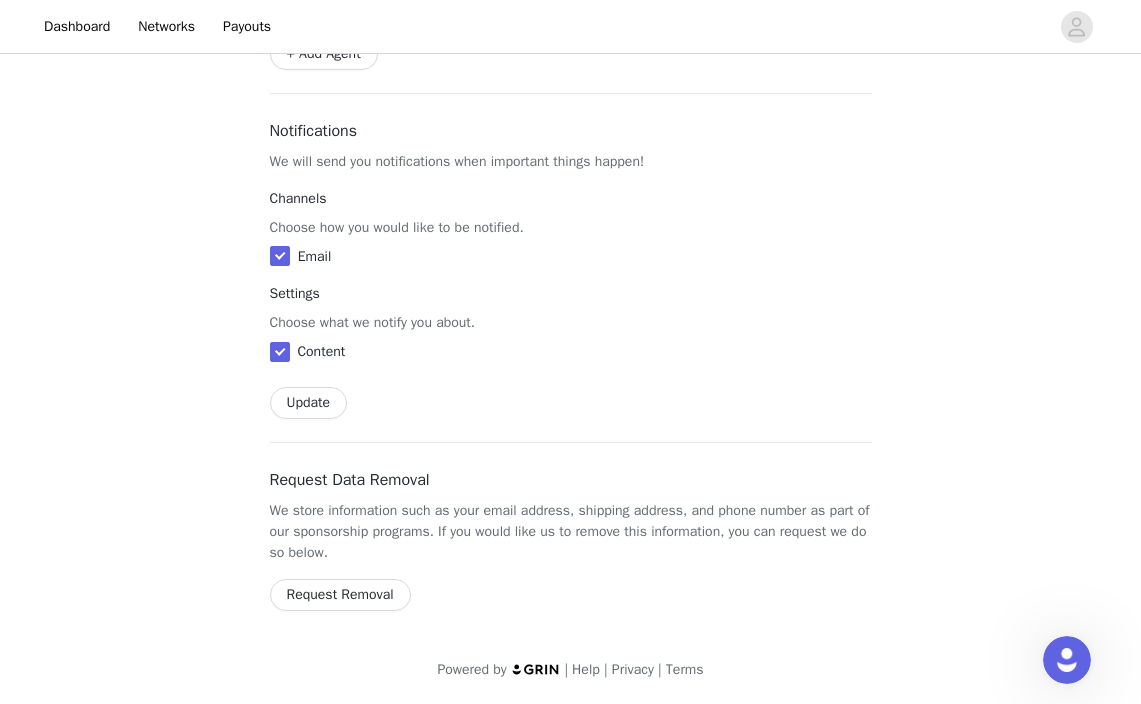 scroll, scrollTop: 1185, scrollLeft: 0, axis: vertical 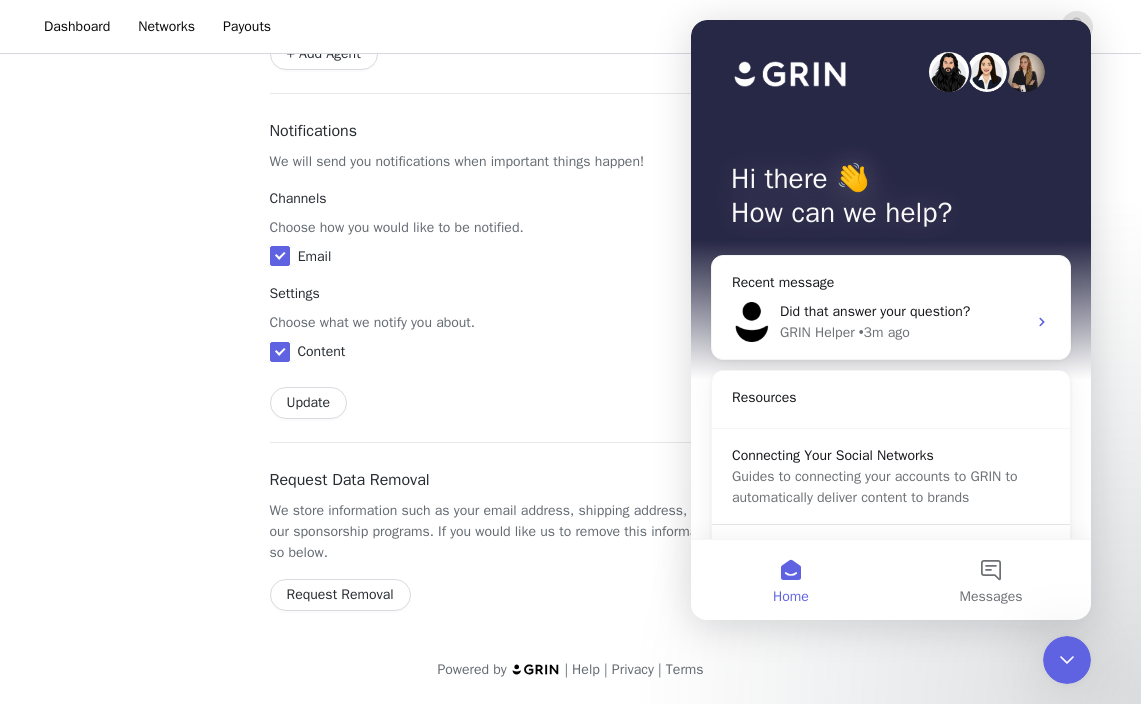 click on "+ Add Agent" at bounding box center (571, 54) 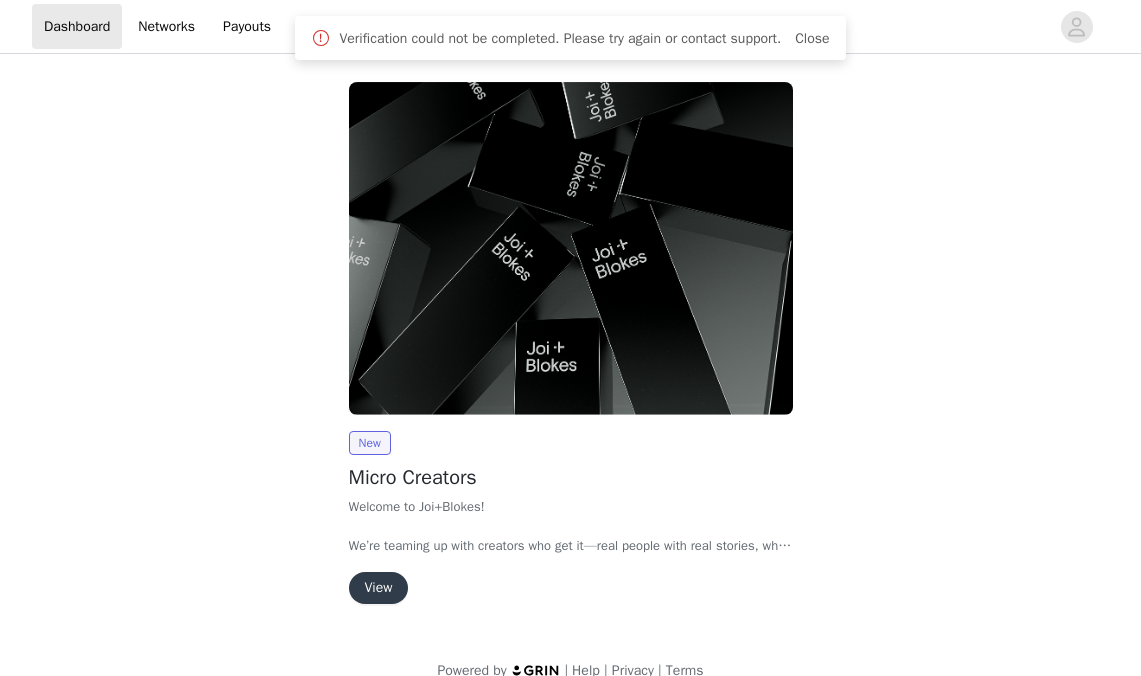 scroll, scrollTop: 0, scrollLeft: 0, axis: both 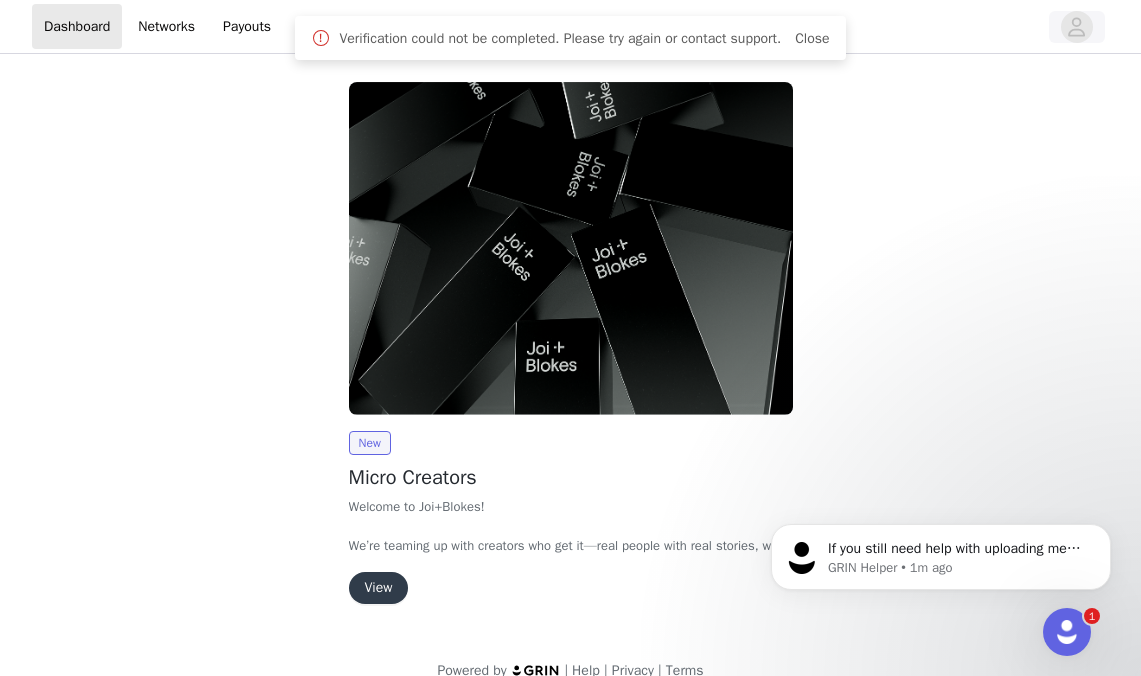 click 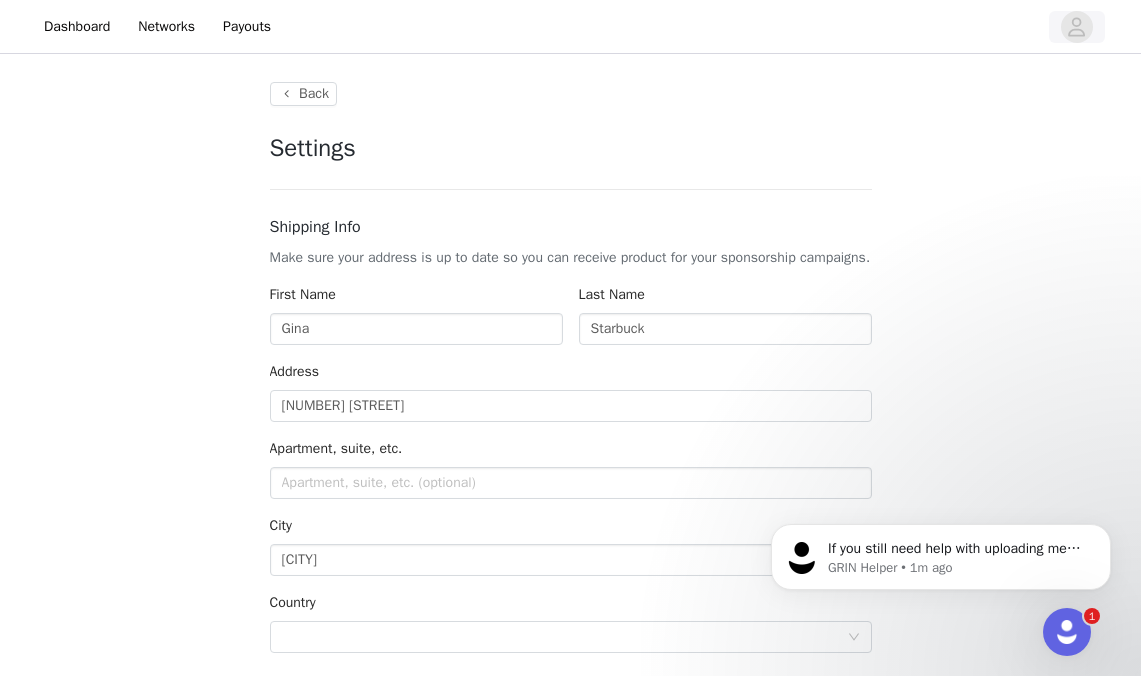 type on "+1 (United States)" 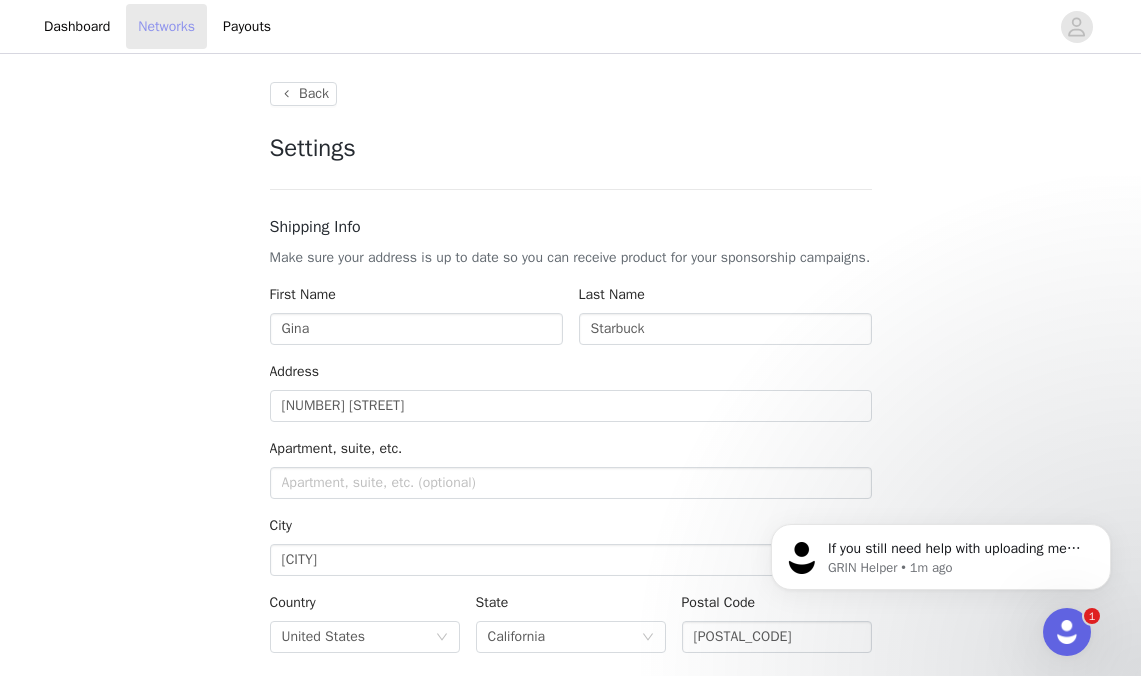 click on "Networks" at bounding box center [166, 26] 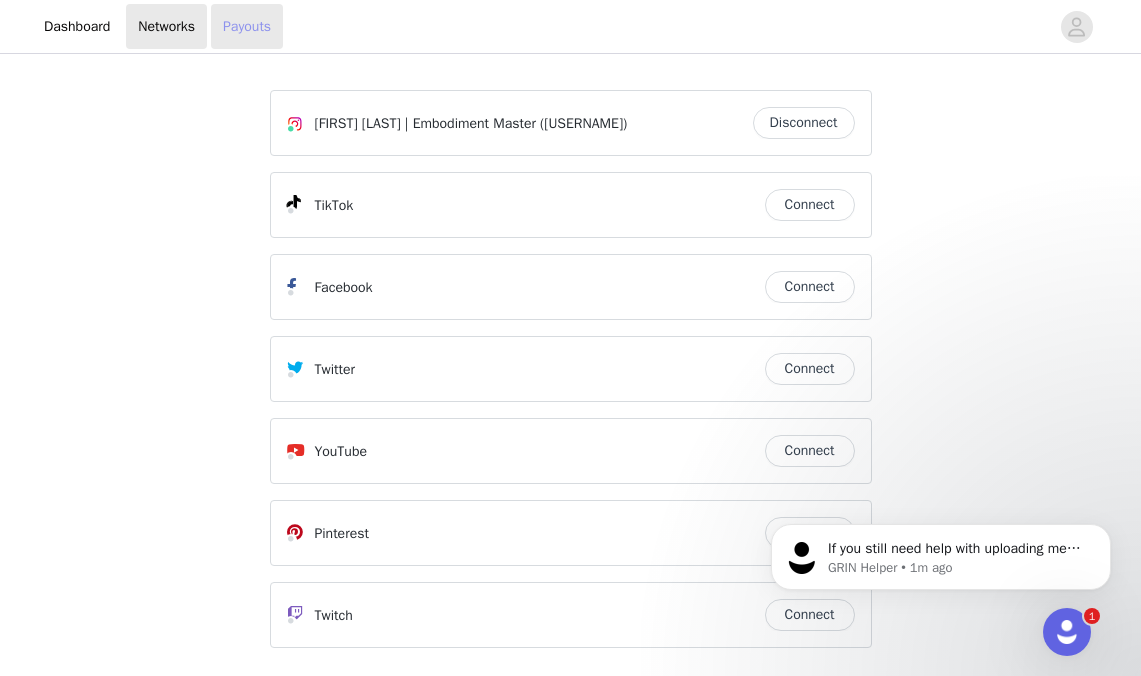 click on "Payouts" at bounding box center [247, 26] 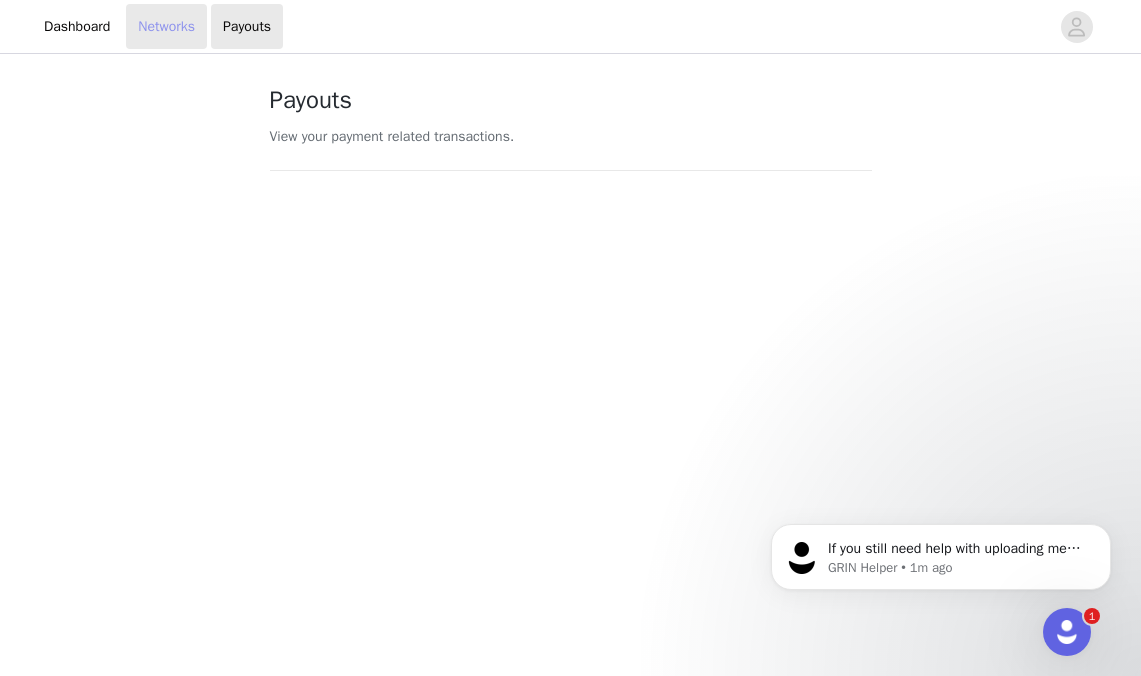 scroll, scrollTop: 0, scrollLeft: 0, axis: both 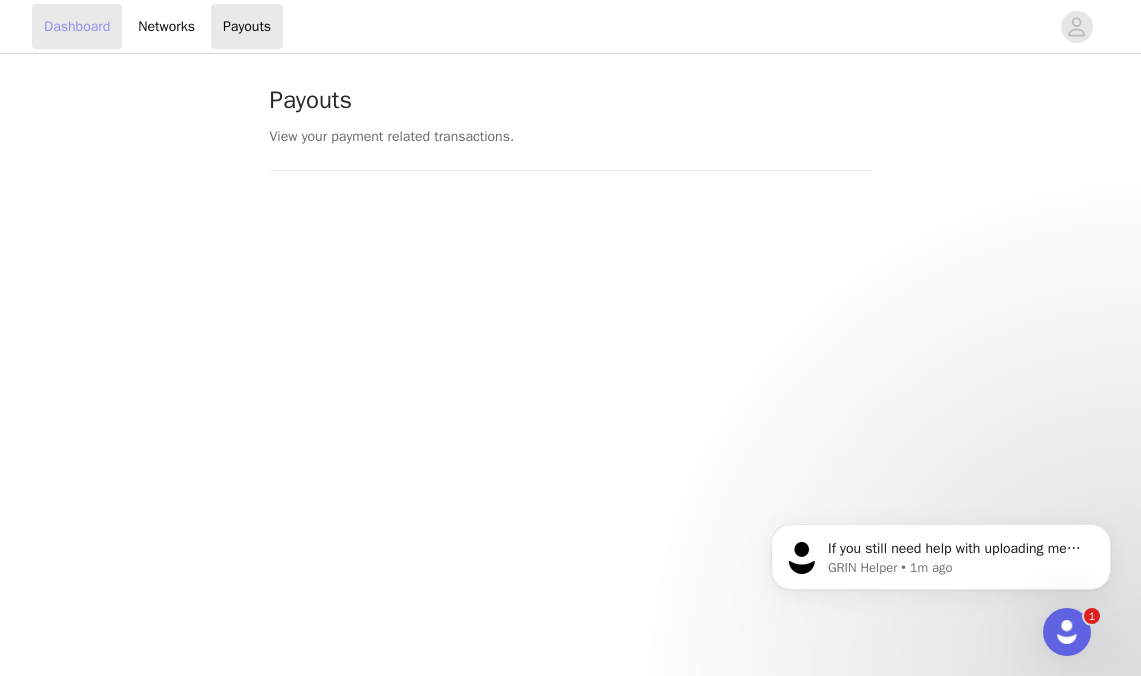 click on "Dashboard" at bounding box center [77, 26] 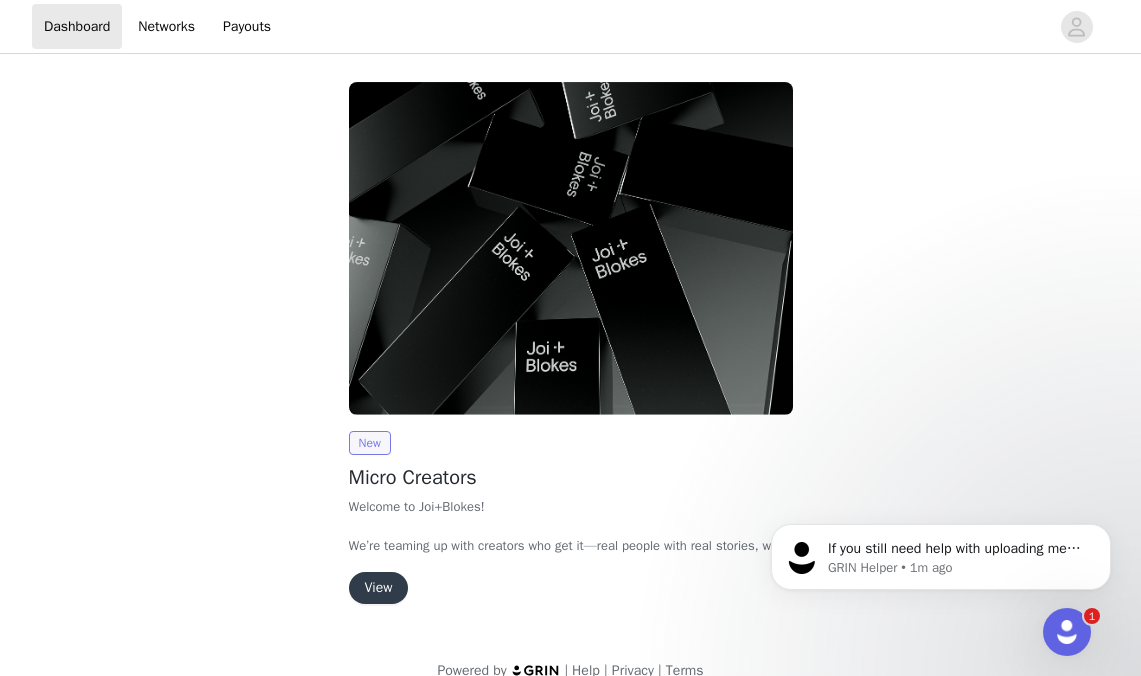 click on "New" at bounding box center (370, 443) 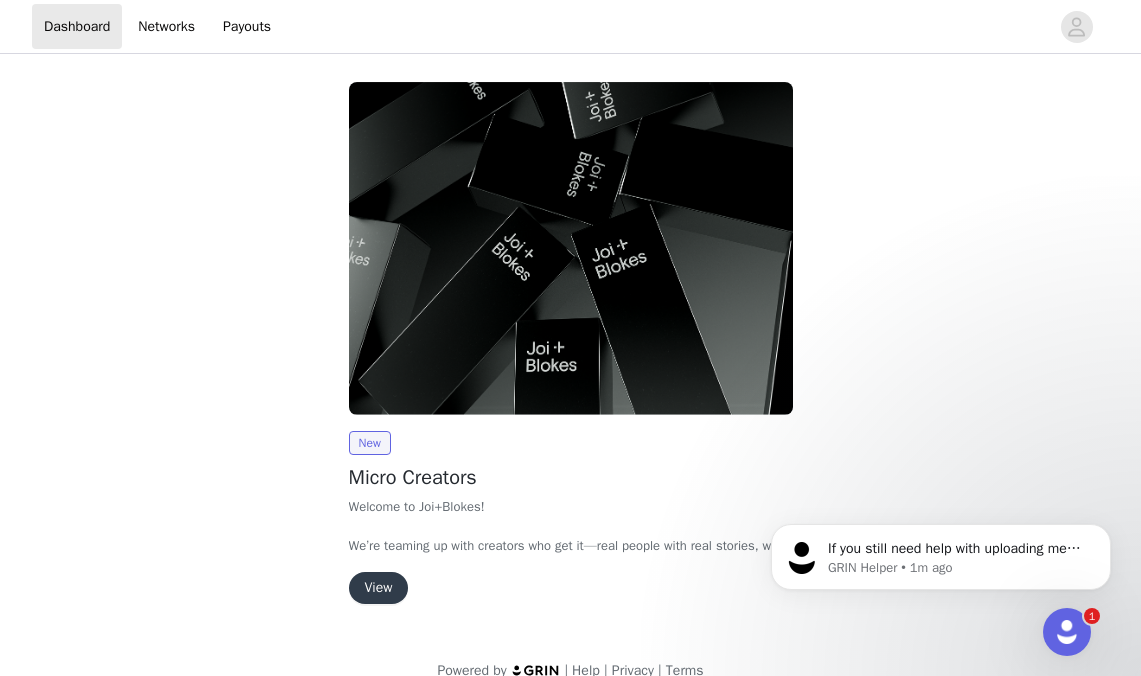 click on "View" at bounding box center [379, 588] 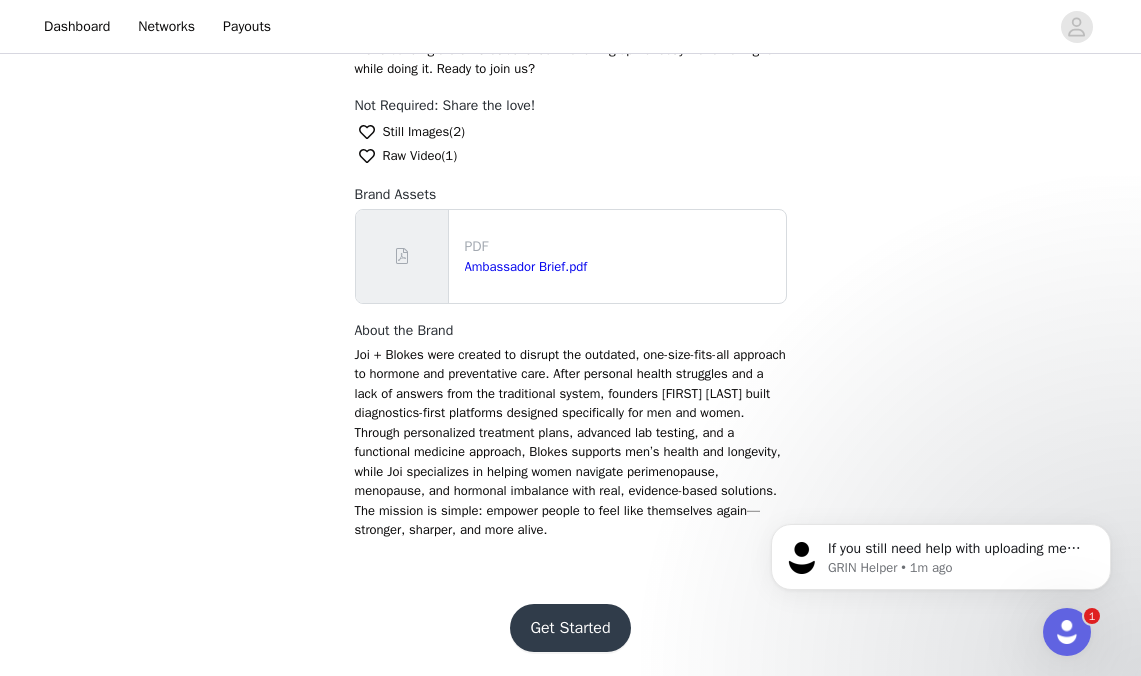 scroll, scrollTop: 679, scrollLeft: 0, axis: vertical 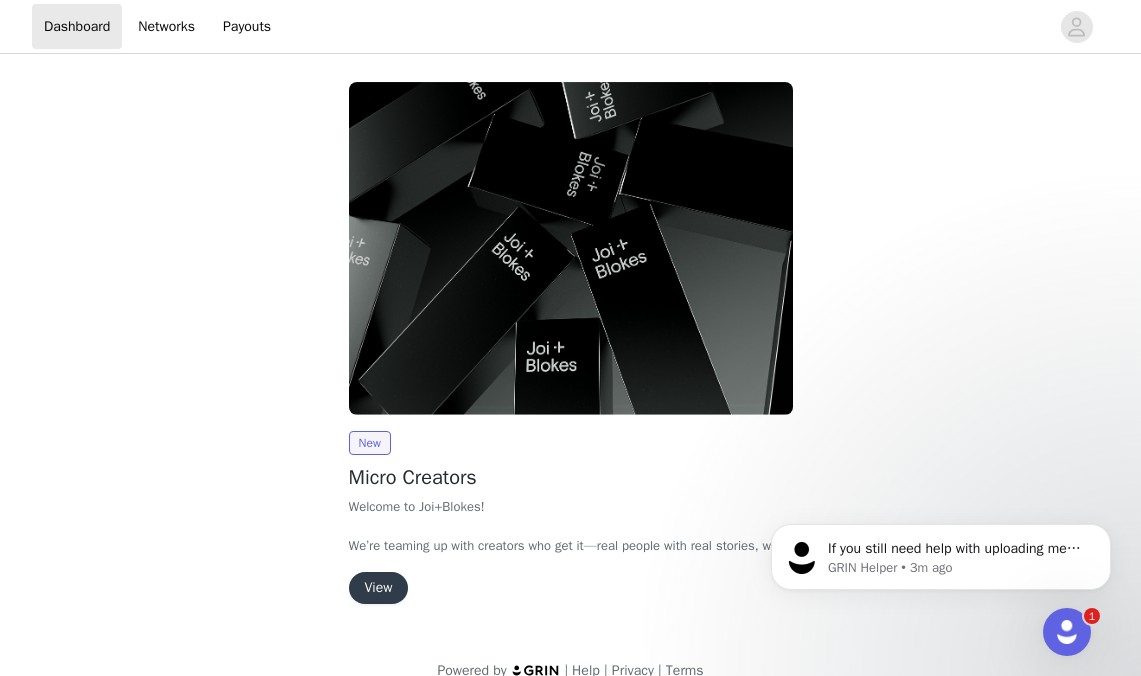 click on "View" at bounding box center (379, 588) 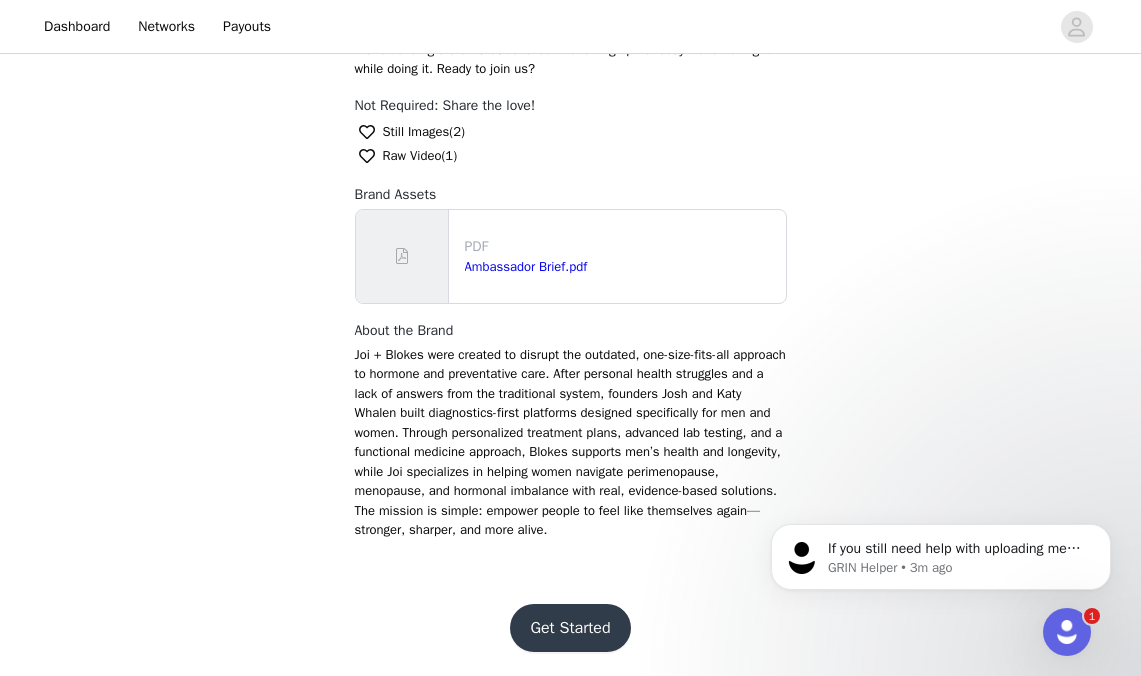 scroll, scrollTop: 679, scrollLeft: 0, axis: vertical 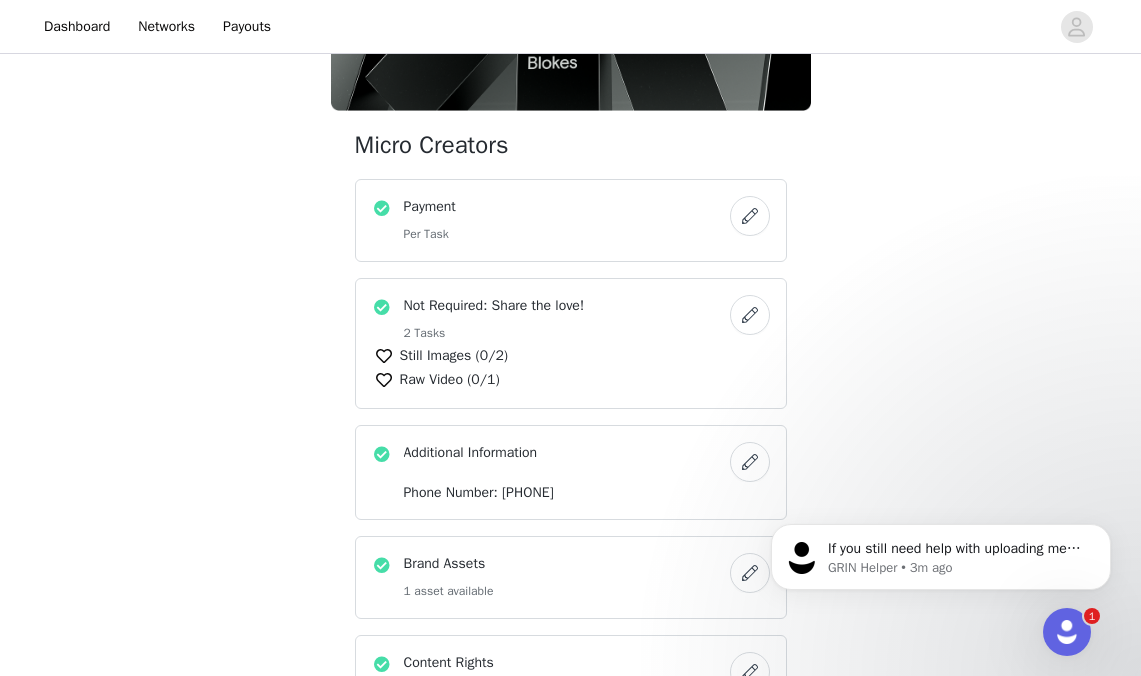 click on "Still Images (0/2)" at bounding box center [454, 355] 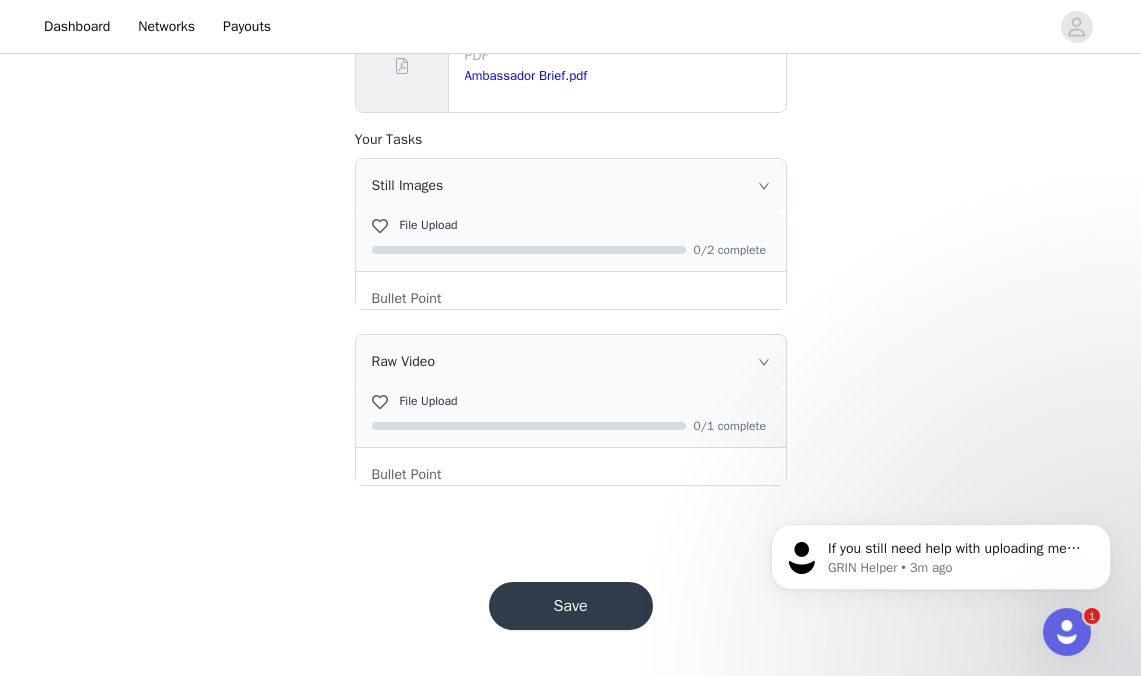 scroll, scrollTop: 338, scrollLeft: 0, axis: vertical 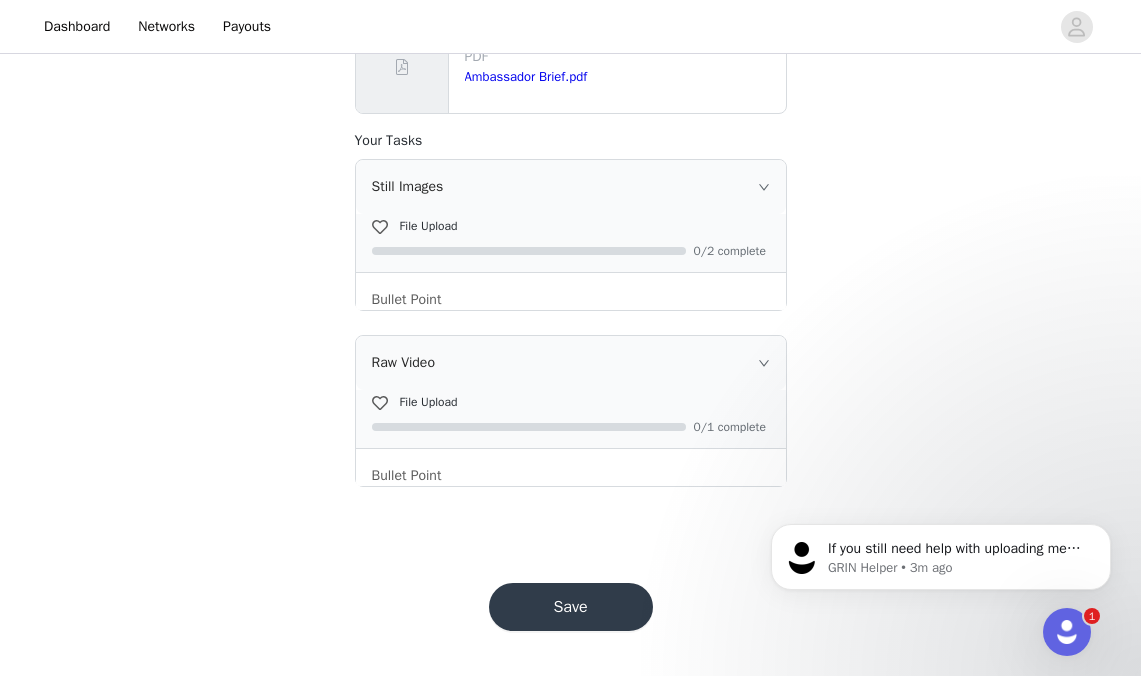 click 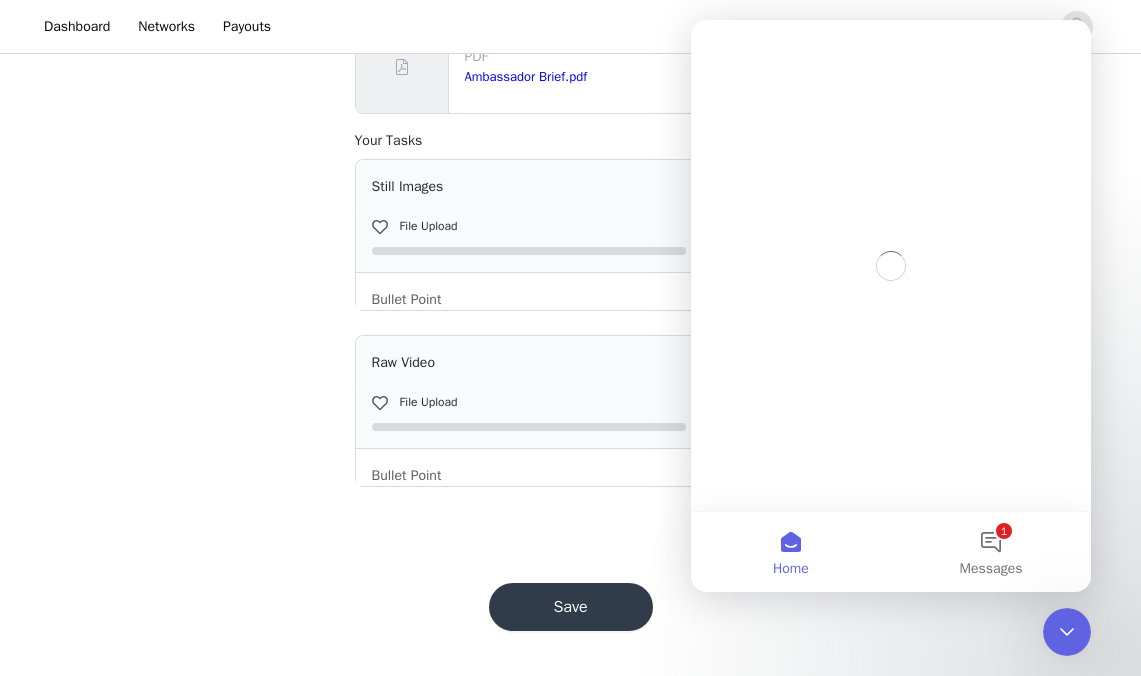 scroll, scrollTop: 0, scrollLeft: 0, axis: both 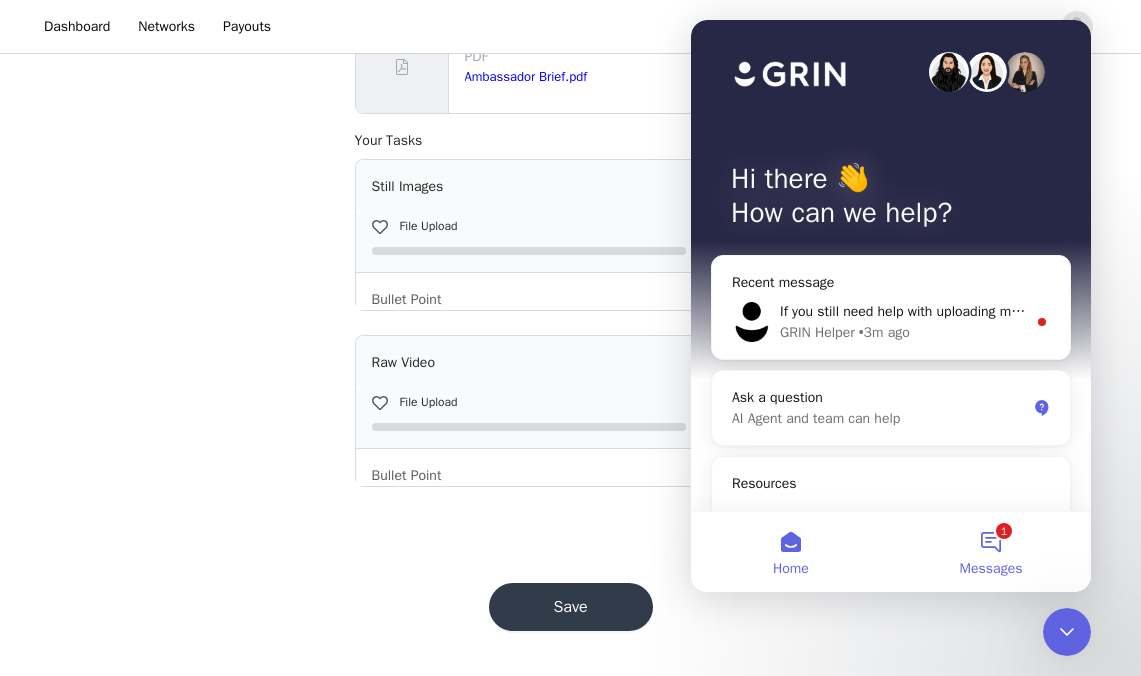 click on "1 Messages" at bounding box center (991, 552) 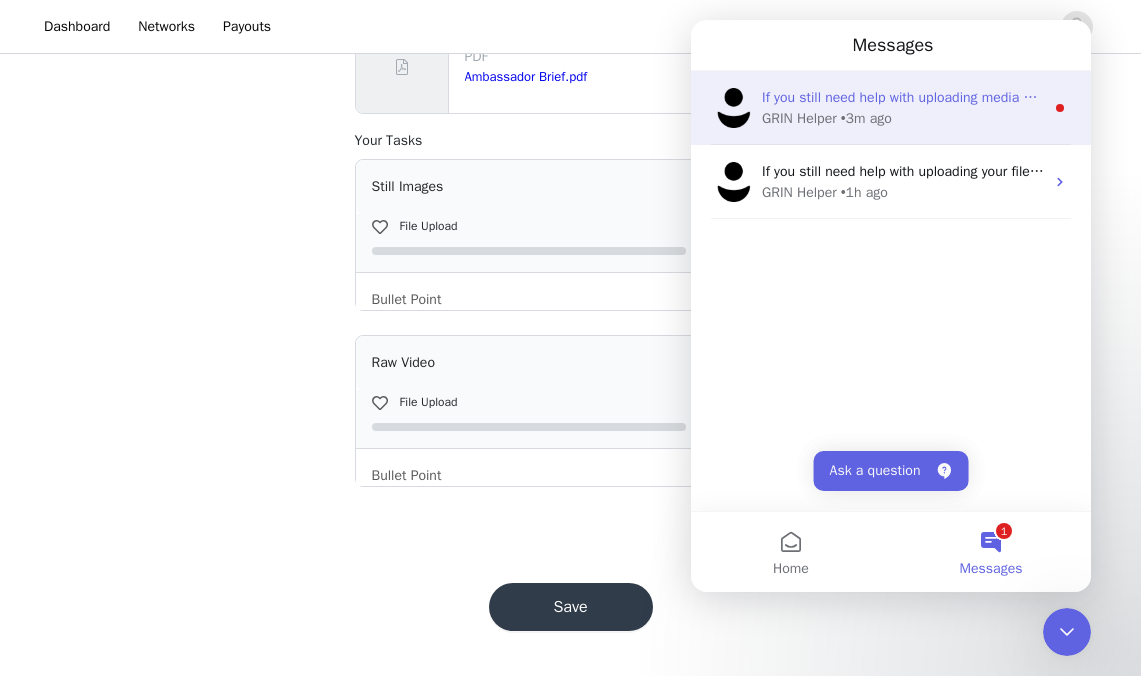 click on "•  3m ago" at bounding box center [866, 118] 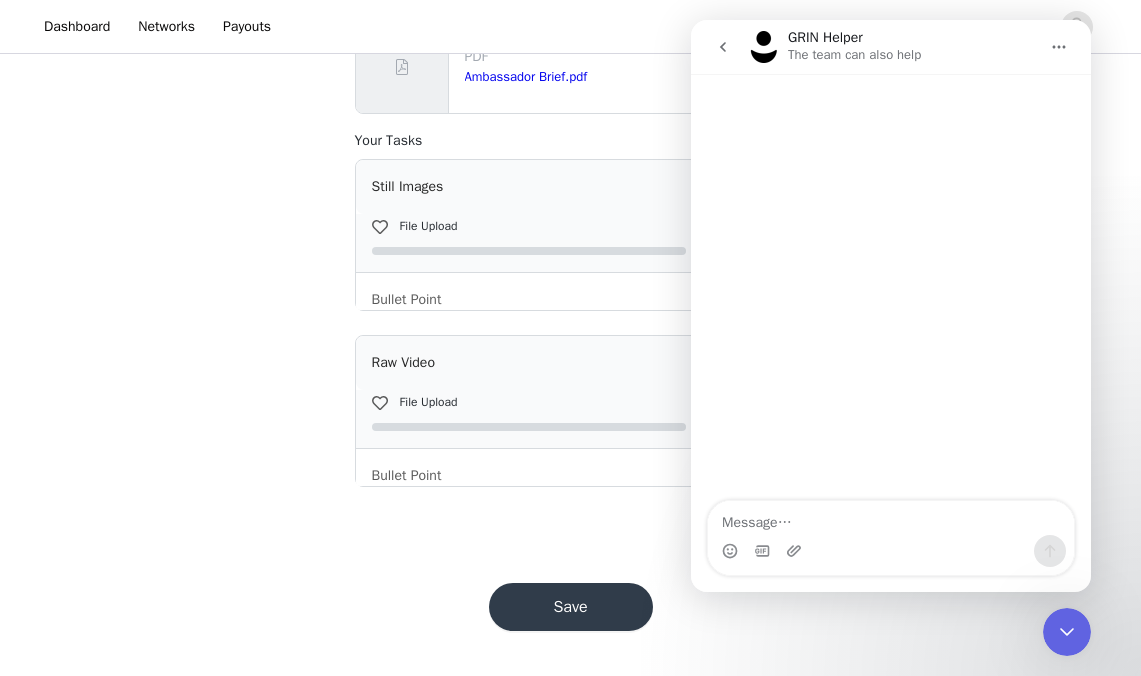 scroll, scrollTop: 3, scrollLeft: 0, axis: vertical 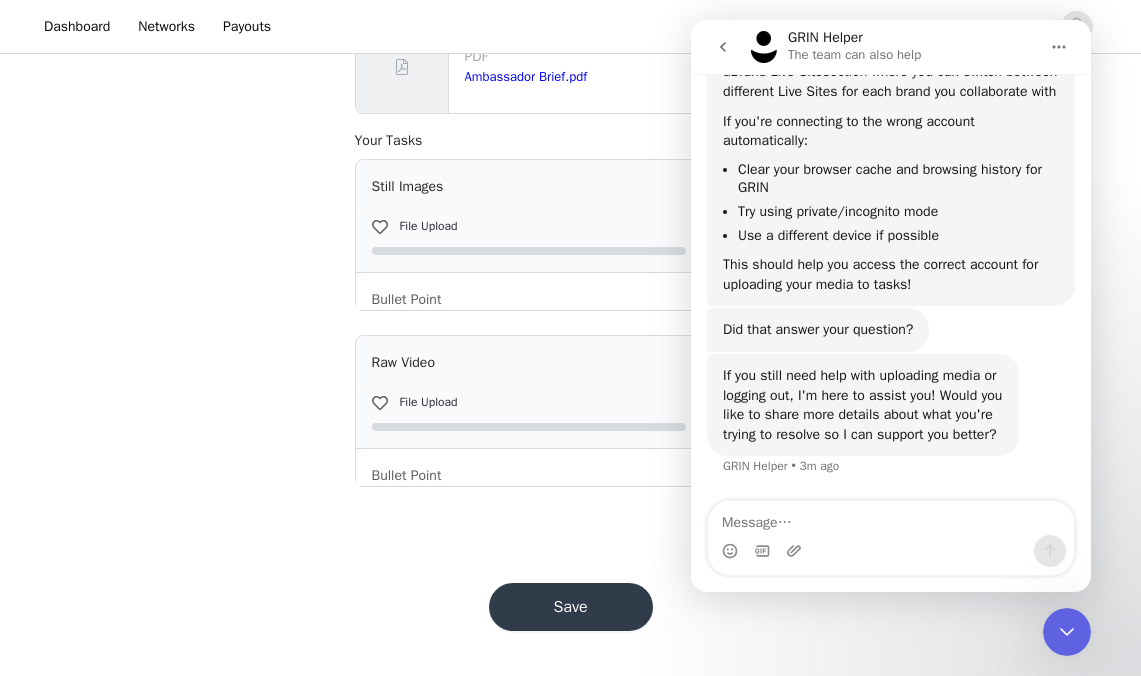 click at bounding box center [891, 518] 